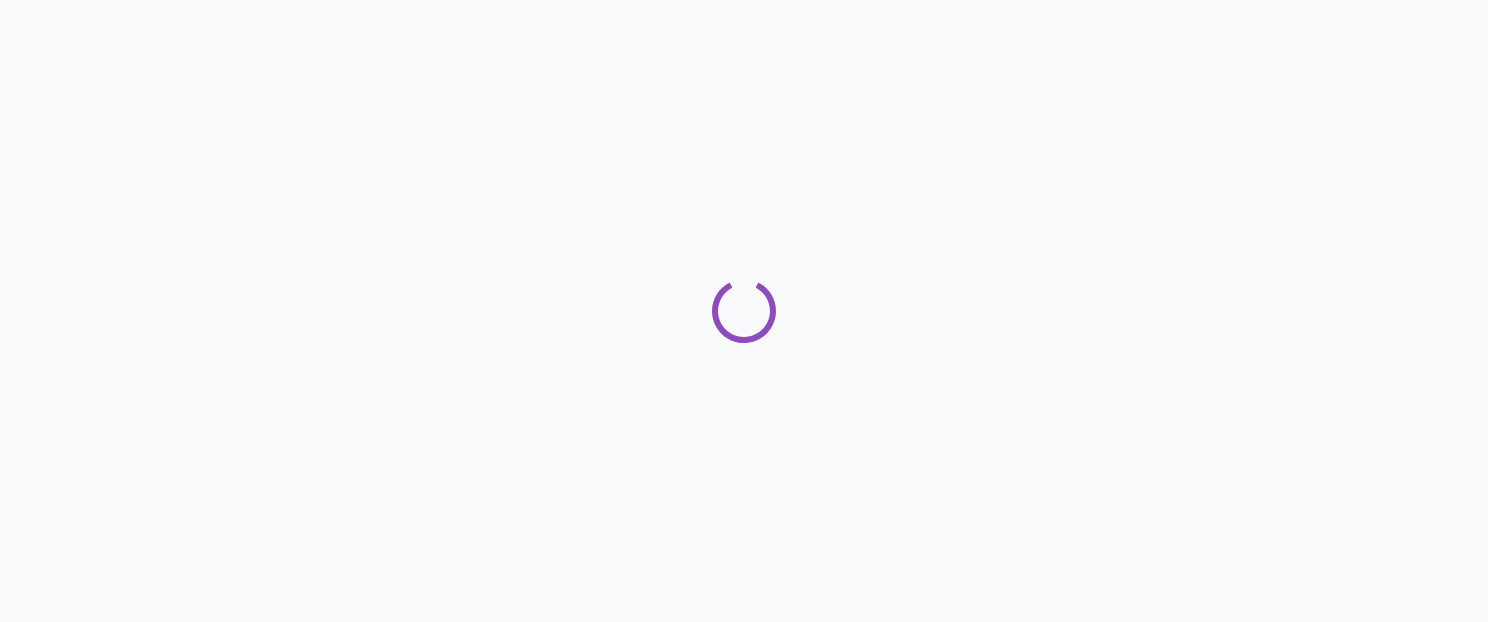 scroll, scrollTop: 0, scrollLeft: 0, axis: both 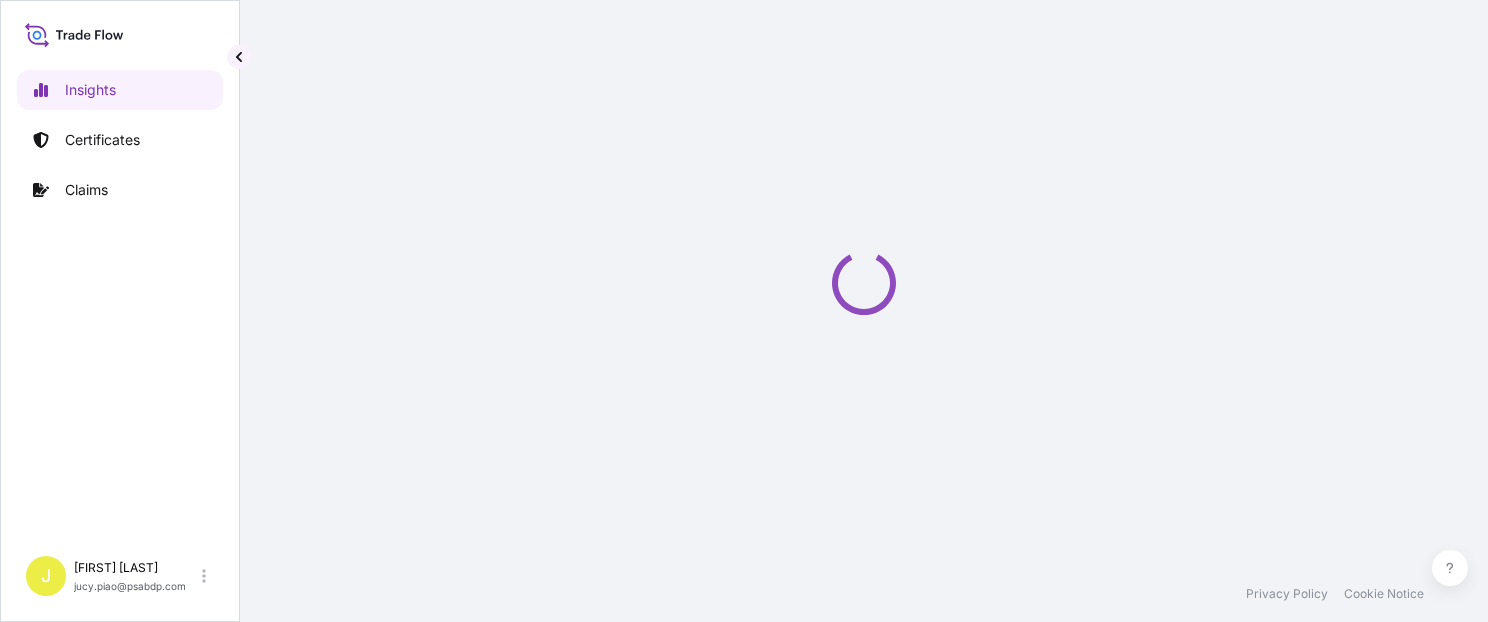 select on "2025" 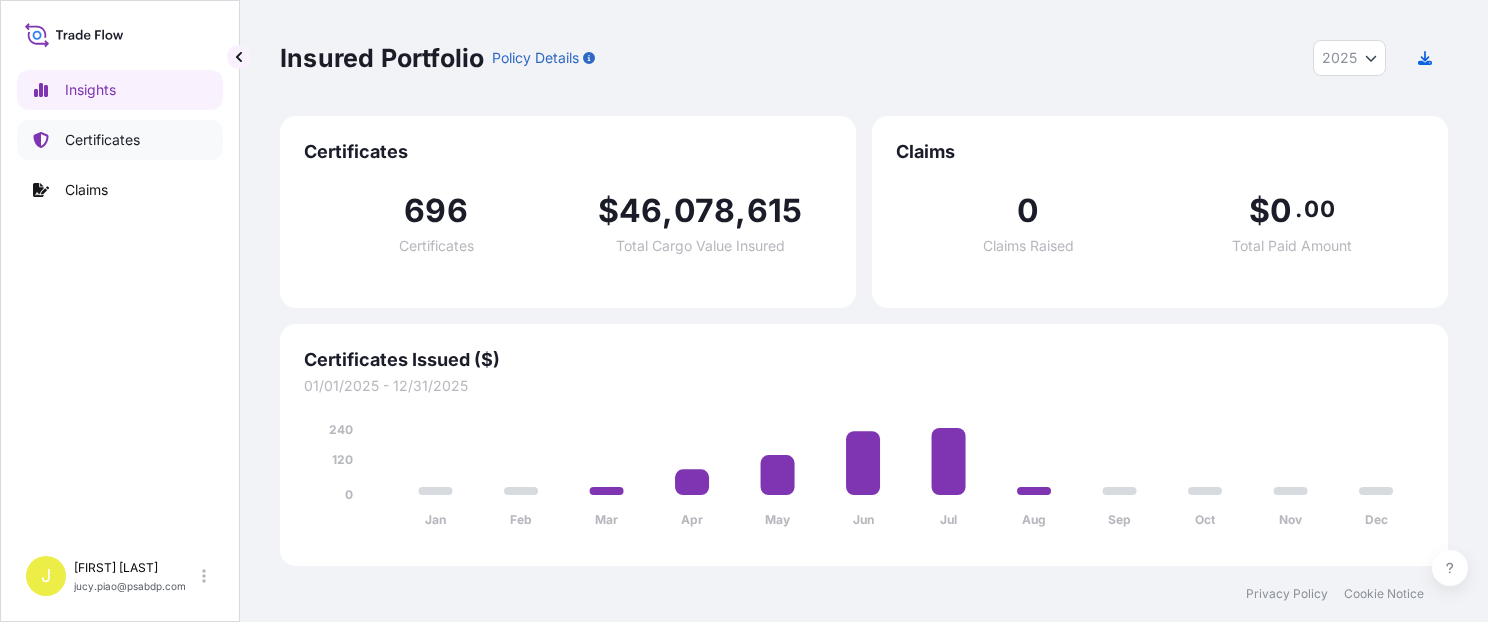 click on "Certificates" at bounding box center [120, 140] 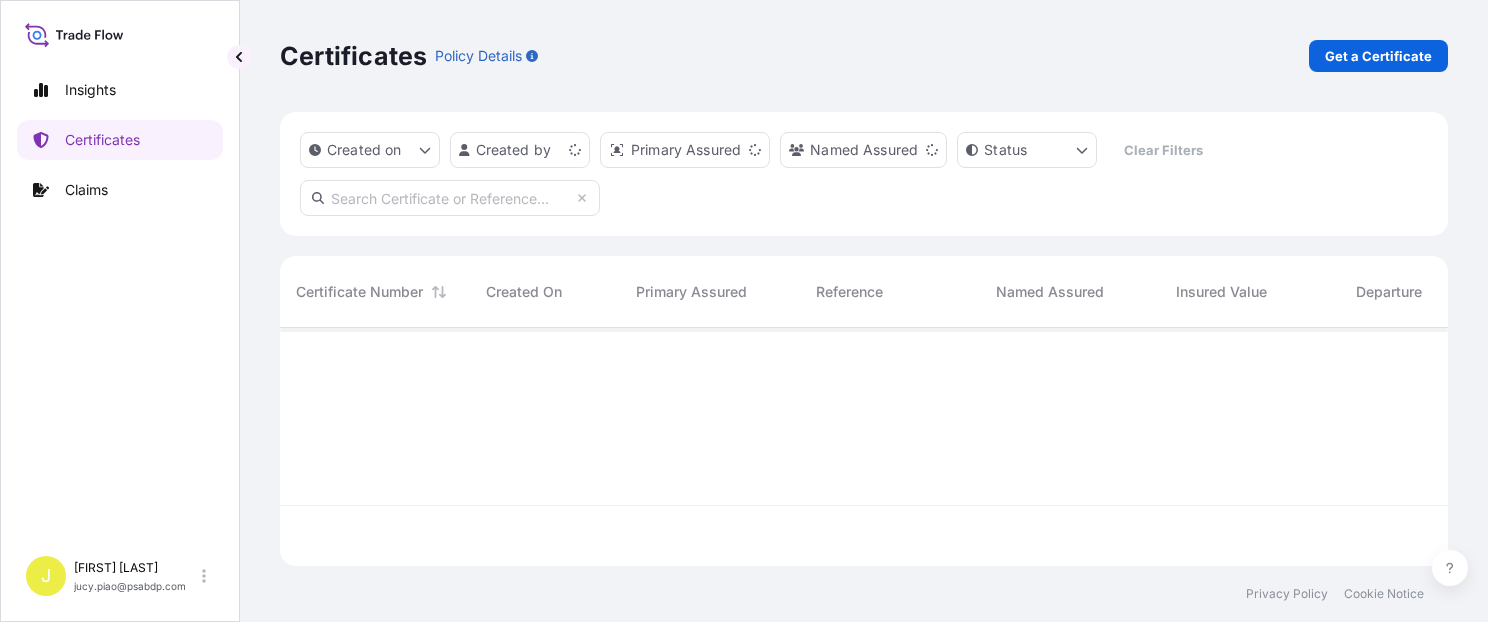 scroll, scrollTop: 16, scrollLeft: 16, axis: both 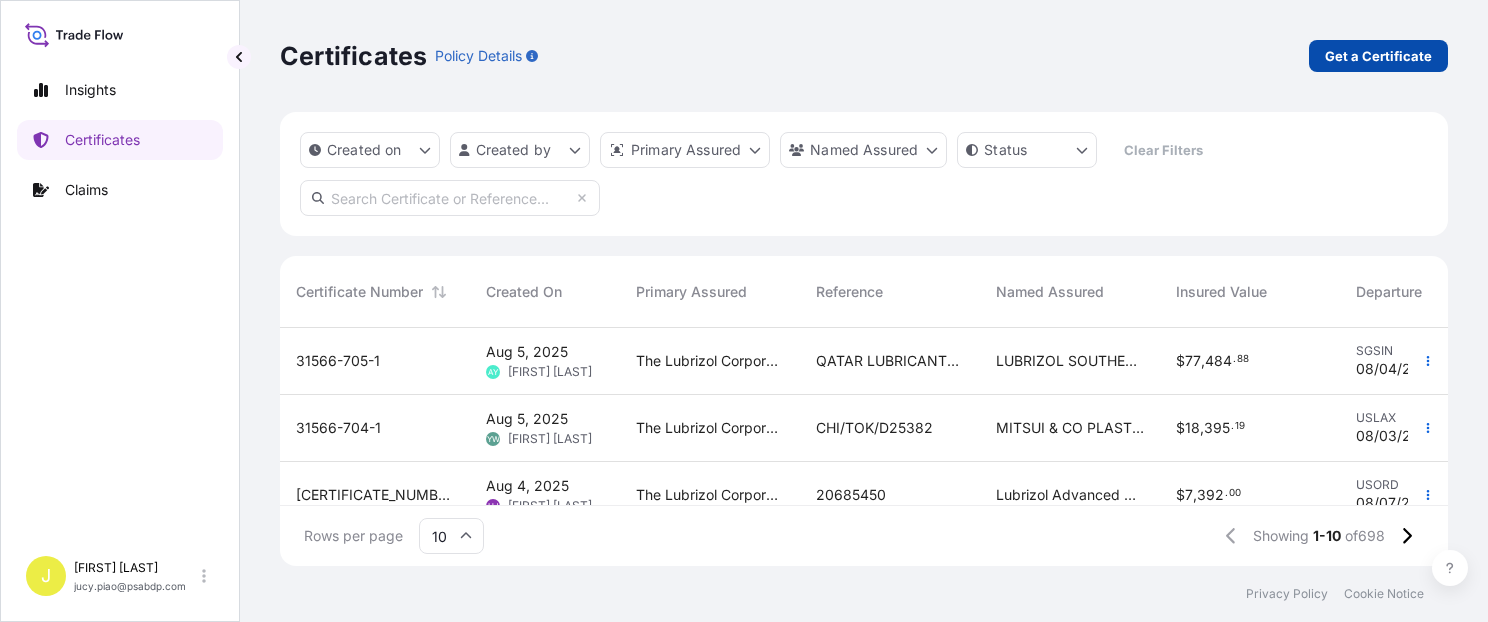 click on "Get a Certificate" at bounding box center [1378, 56] 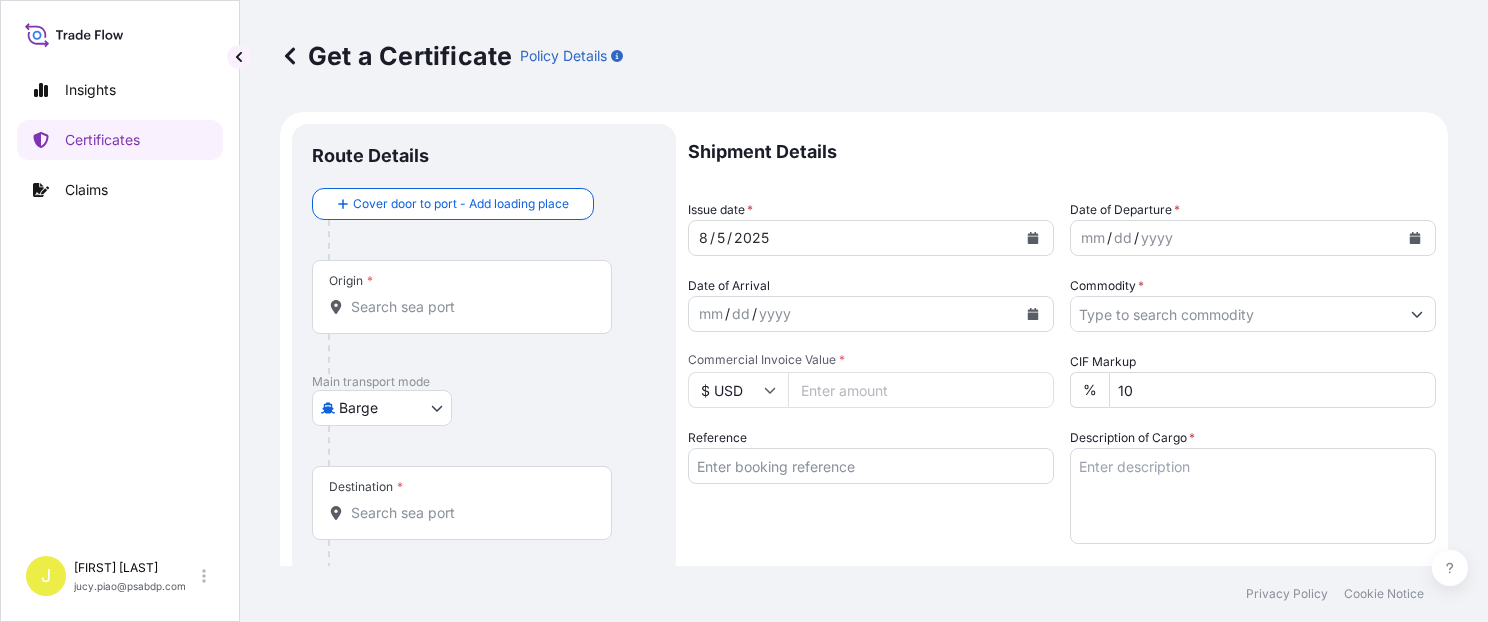 click on "Insights Certificates Claims J [FIRST]   [LAST] [EMAIL] Get a Certificate Policy Details Route Details   Cover door to port - Add loading place Place of loading Road / Inland Road / Inland Origin * Main transport mode Barge Air Barge Road Ocean Vessel Rail Barge in Tow Destination * Cover port to door - Add place of discharge Road / Inland Road / Inland Place of Discharge Shipment Details Issue date * [DATE] Date of Departure * mm / dd / yyyy Date of Arrival mm / dd / yyyy Commodity * Packing Category Commercial Invoice Value    * $ USD CIF Markup % 10 Reference Description of Cargo * Vessel Name Marks & Numbers Duty Cost   $ USD Letter of Credit This shipment has a letter of credit Letter of credit * Letter of credit may not exceed 12000 characters Assured Details Primary Assured * Select a primary assured The Lubrizol Corporation Named Assured Named Assured Address Create Certificate Privacy Policy Cookie Notice
0 Selected Date: [DATE]" at bounding box center [744, 311] 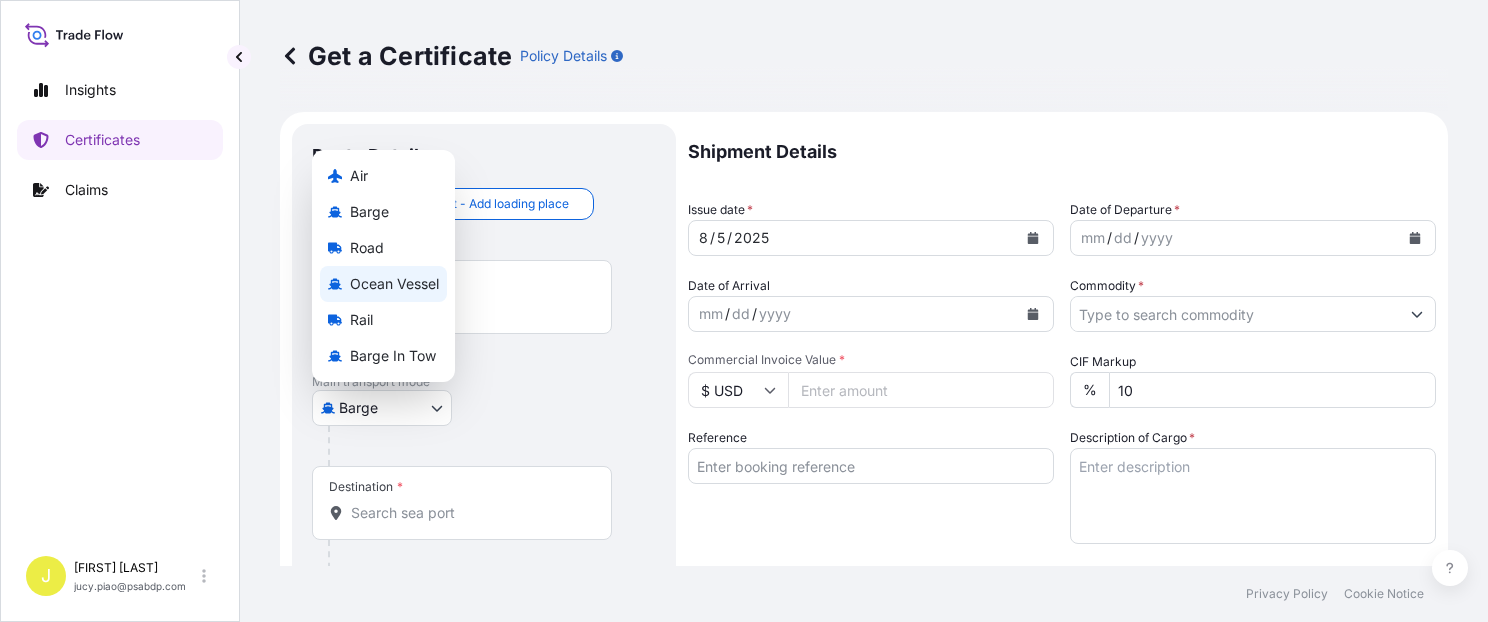 click on "Ocean Vessel" at bounding box center [394, 284] 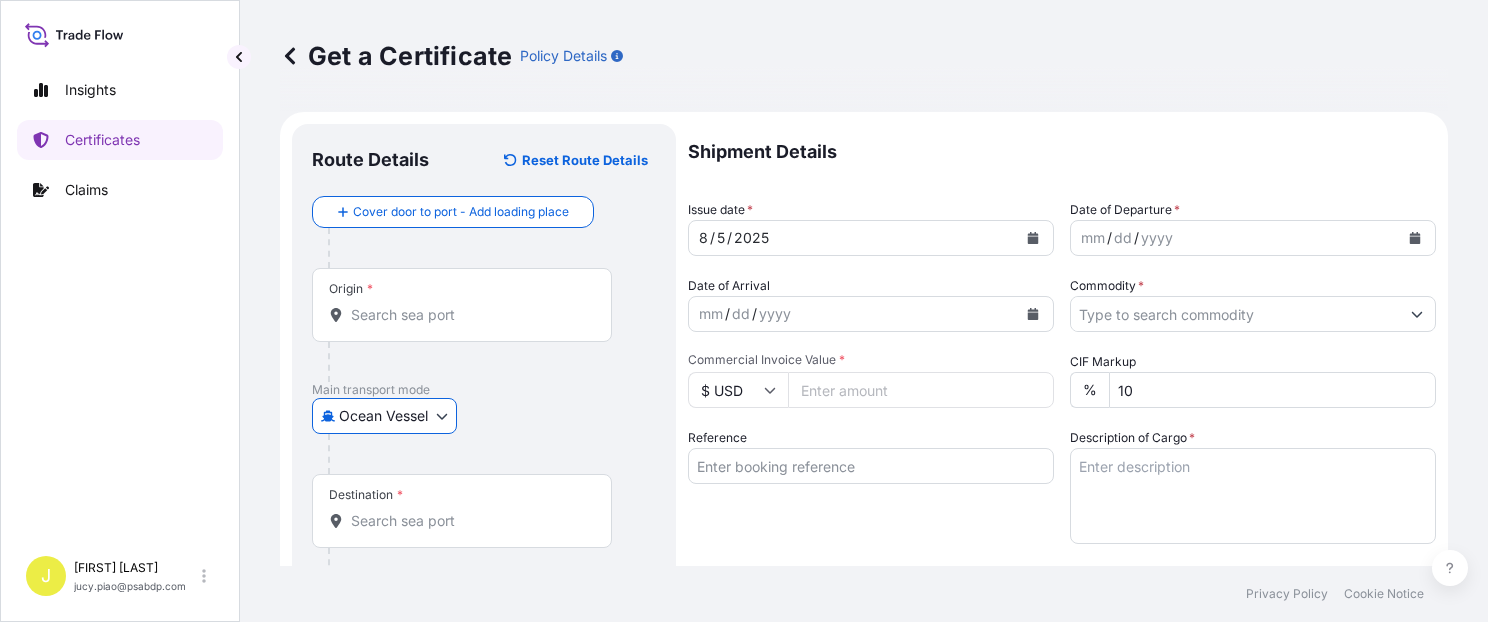 click on "Reference" at bounding box center [871, 466] 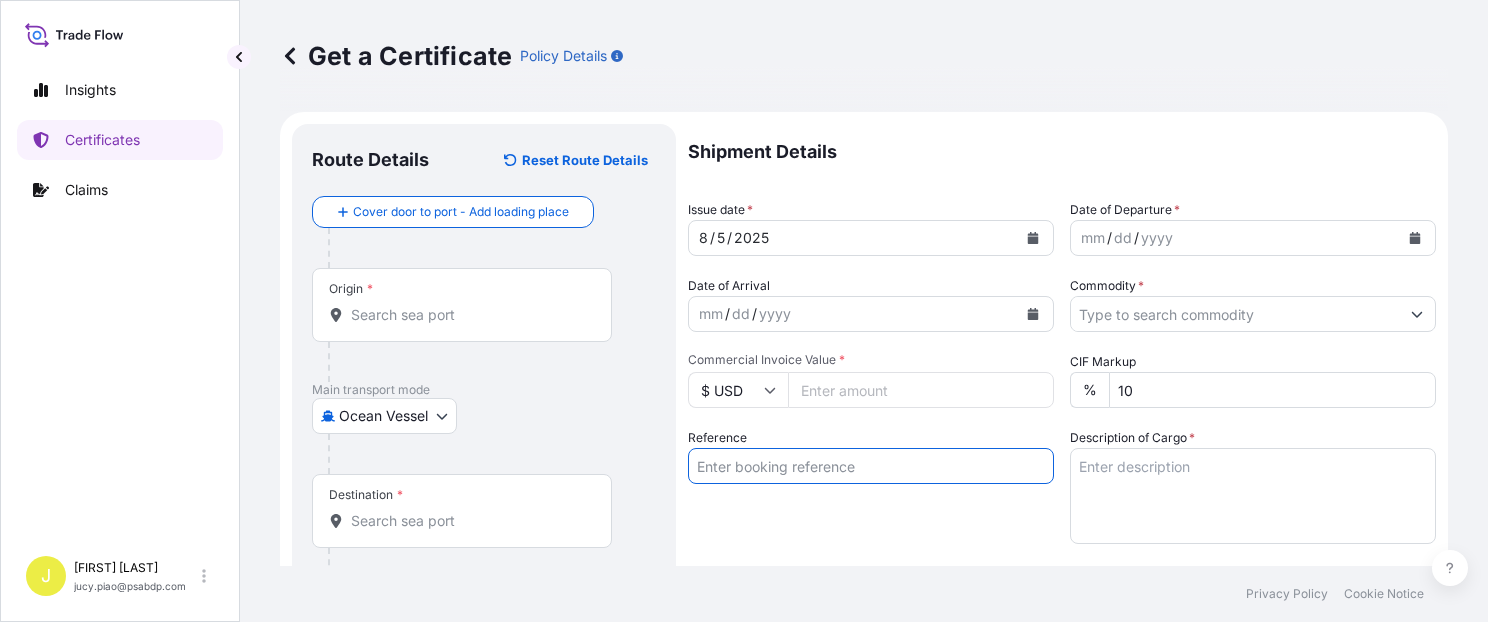 paste on "KMTCSHAO316426" 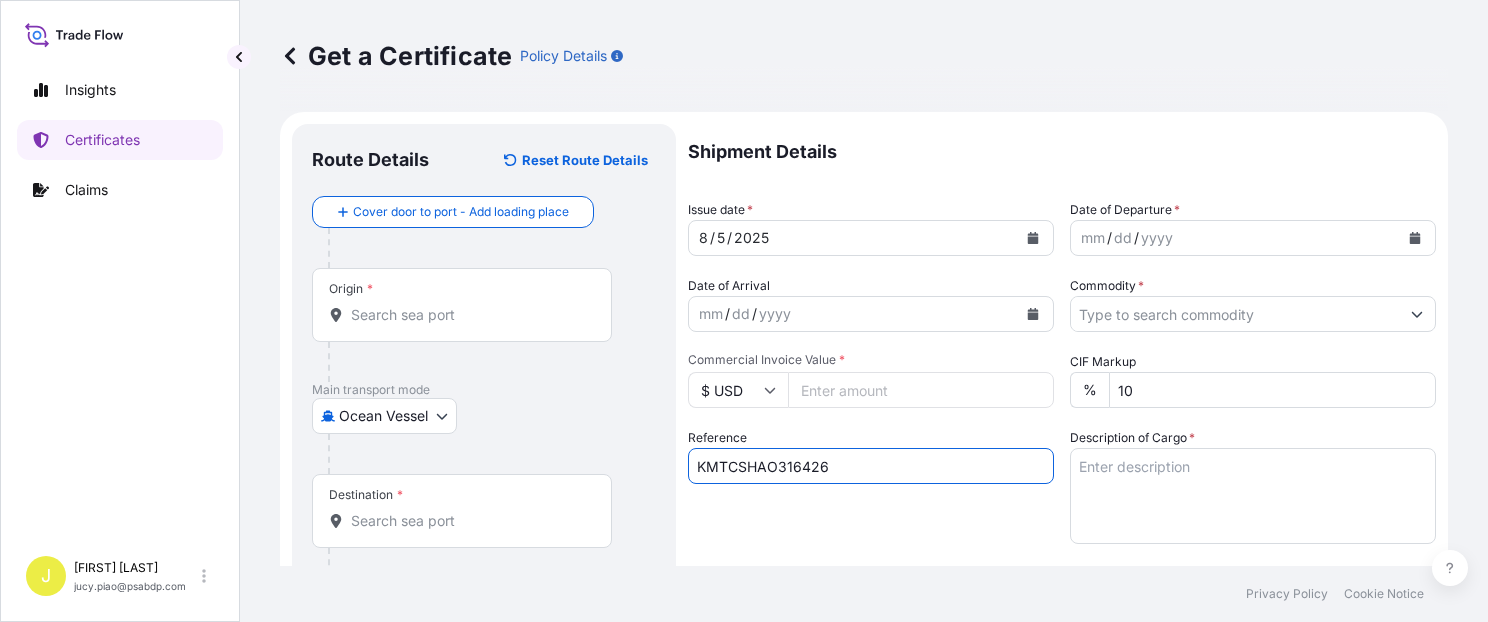 type on "KMTCSHAO316426" 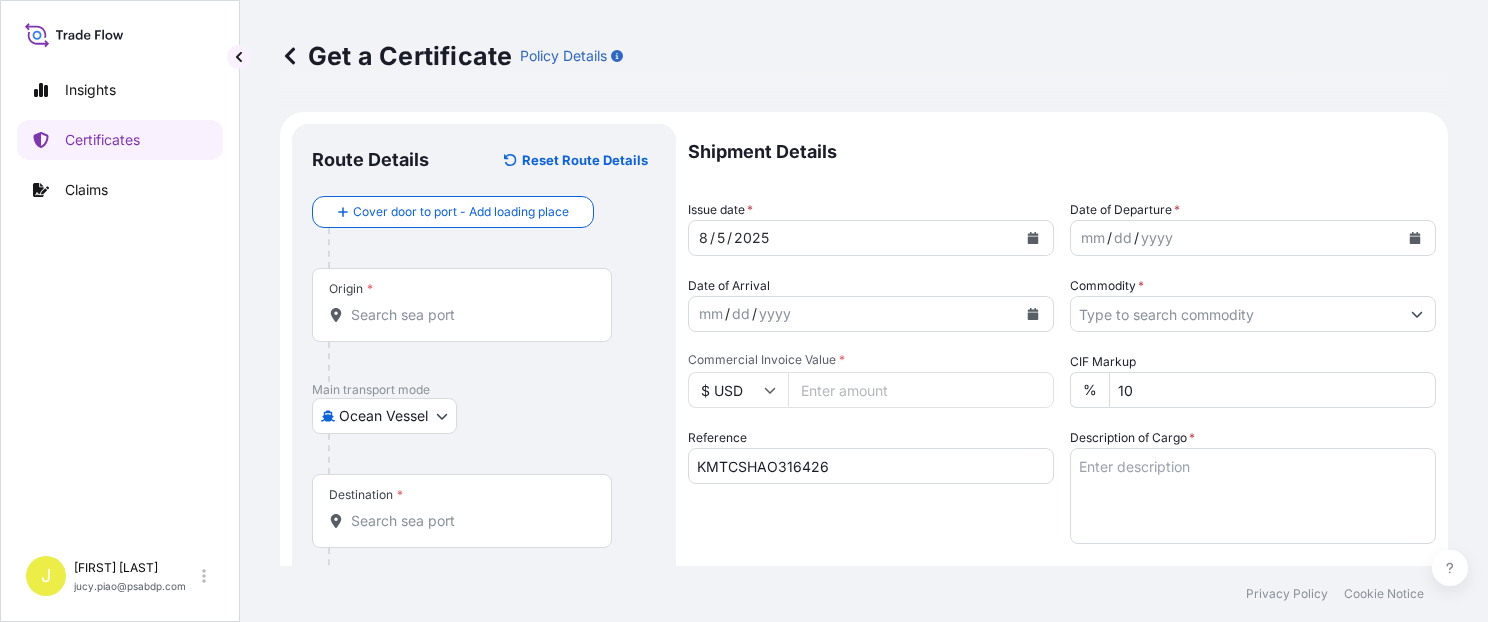 click on "Reference KMTCSHAO316426" at bounding box center (871, 486) 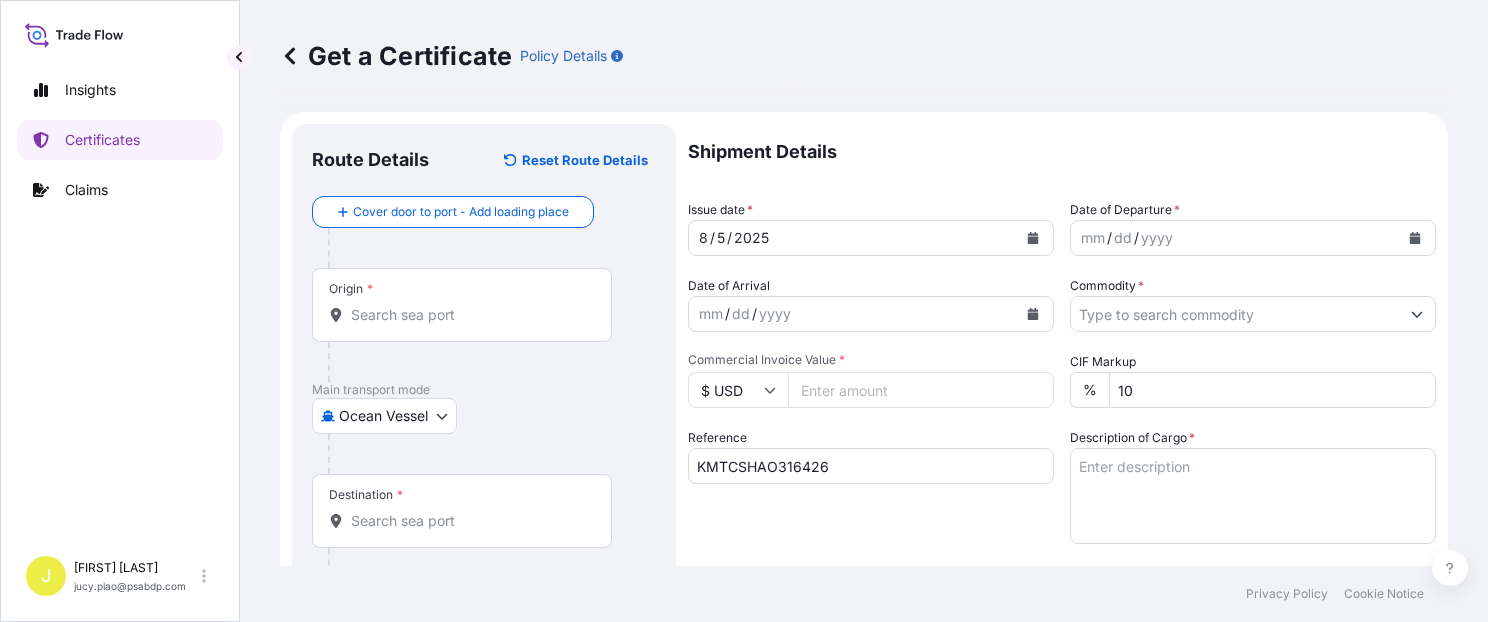 click on "Origin *" at bounding box center (469, 315) 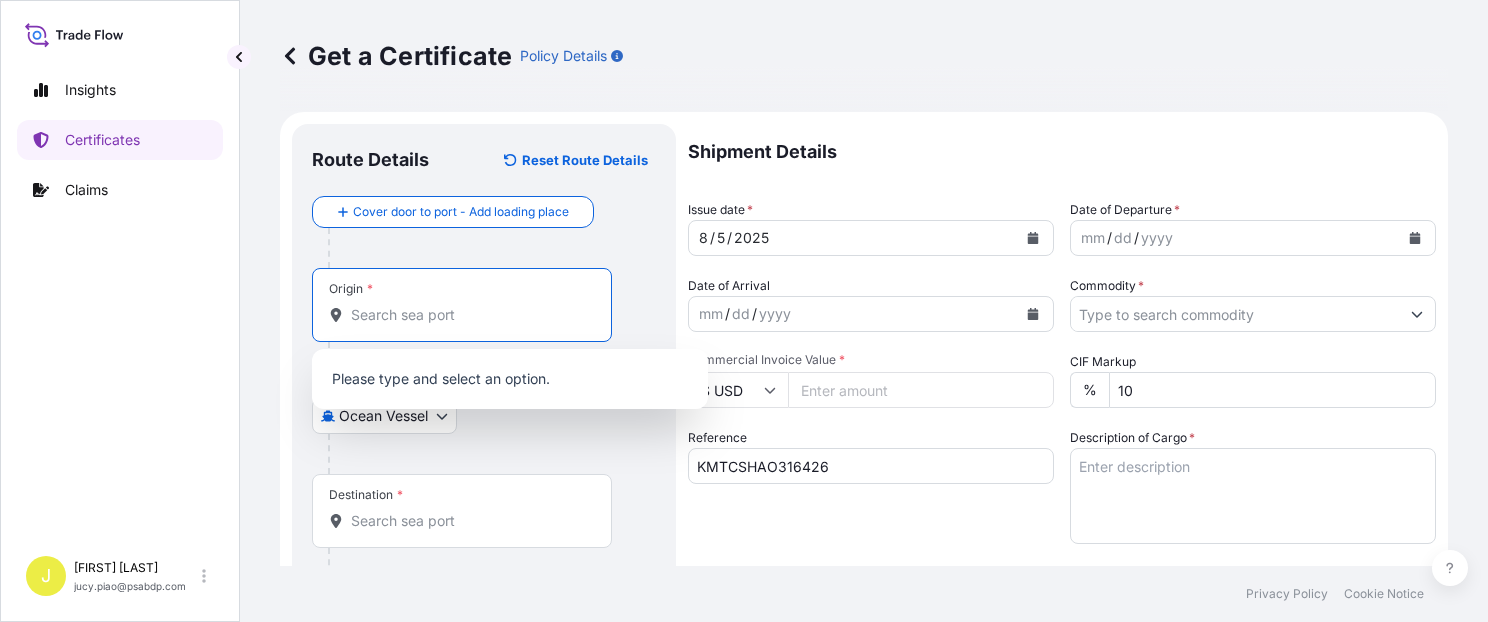 paste on "SHANGHAI" 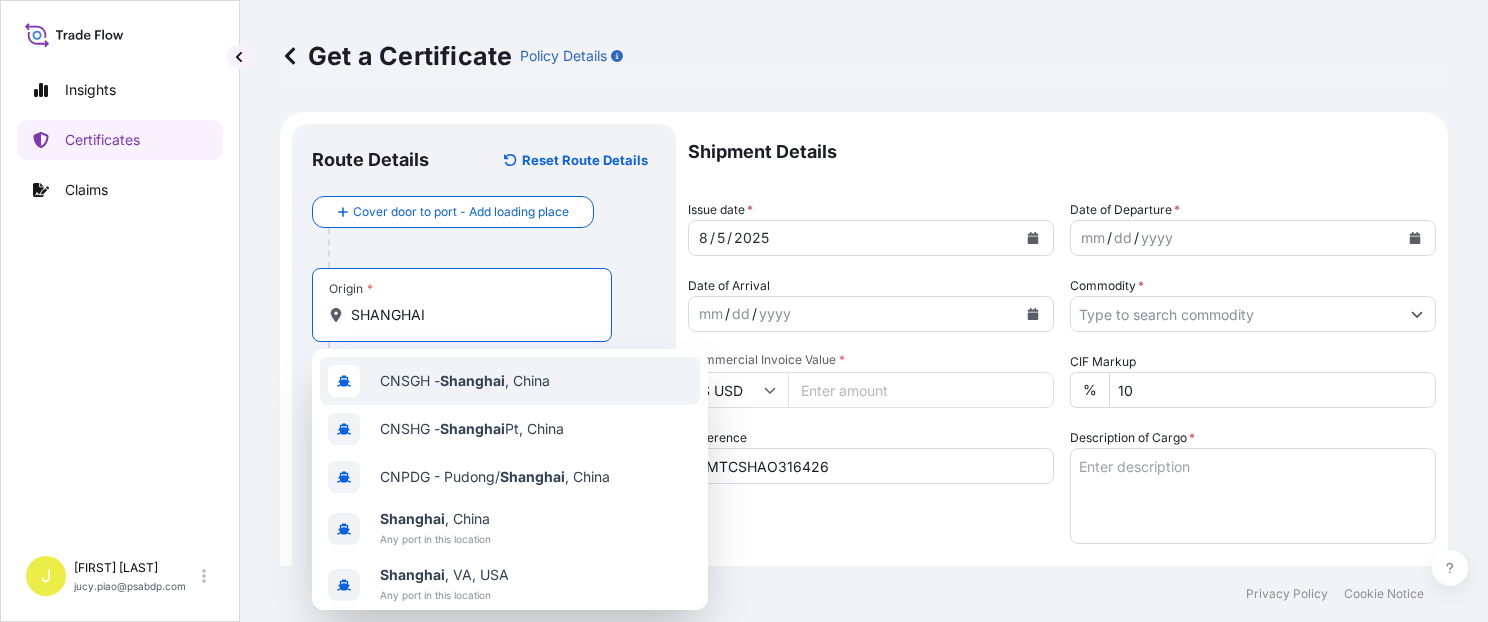 click on "CNSGH -  Shanghai , China" at bounding box center [510, 381] 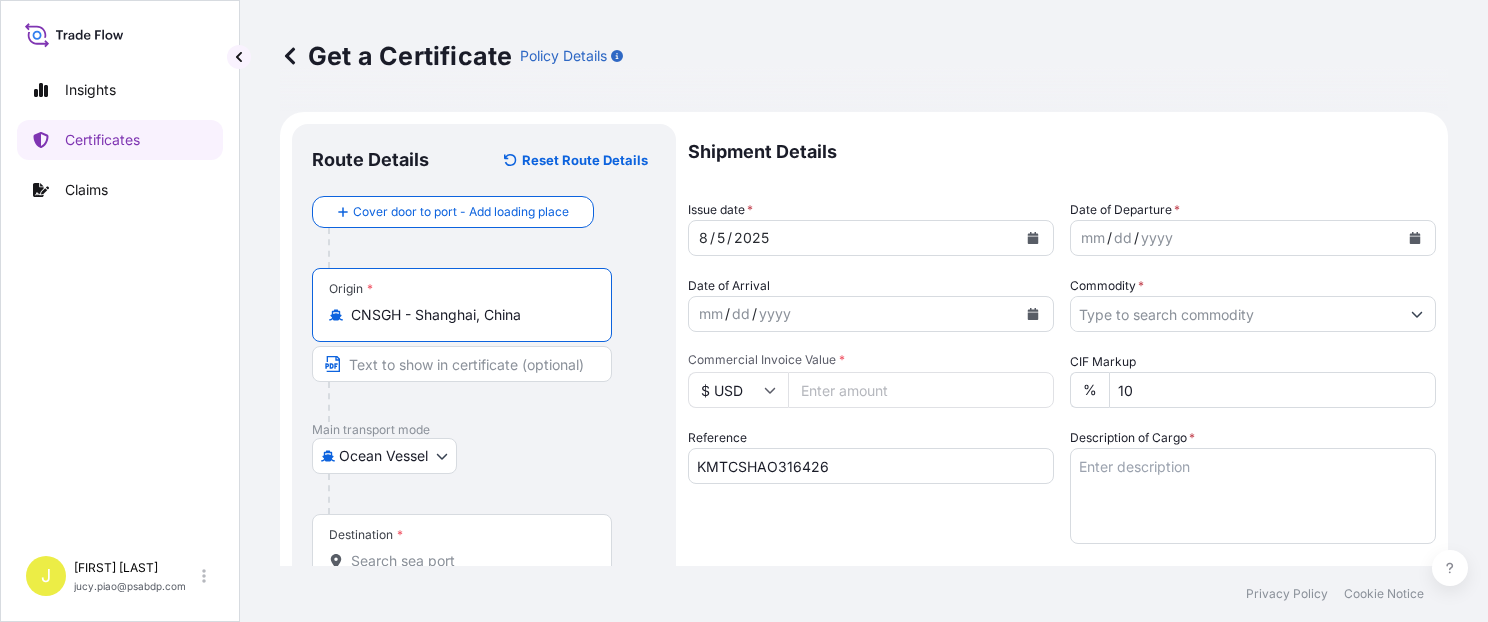 drag, startPoint x: 417, startPoint y: 318, endPoint x: 570, endPoint y: 319, distance: 153.00327 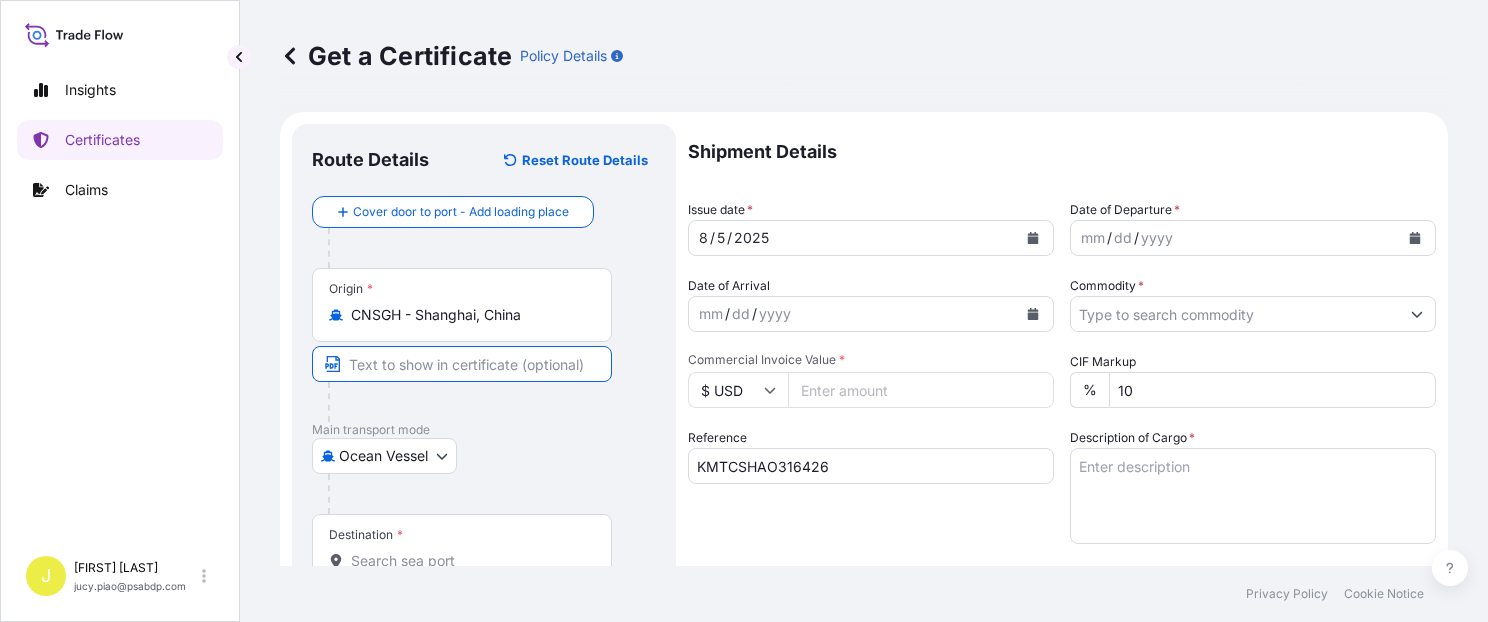 paste on "Shanghai, China" 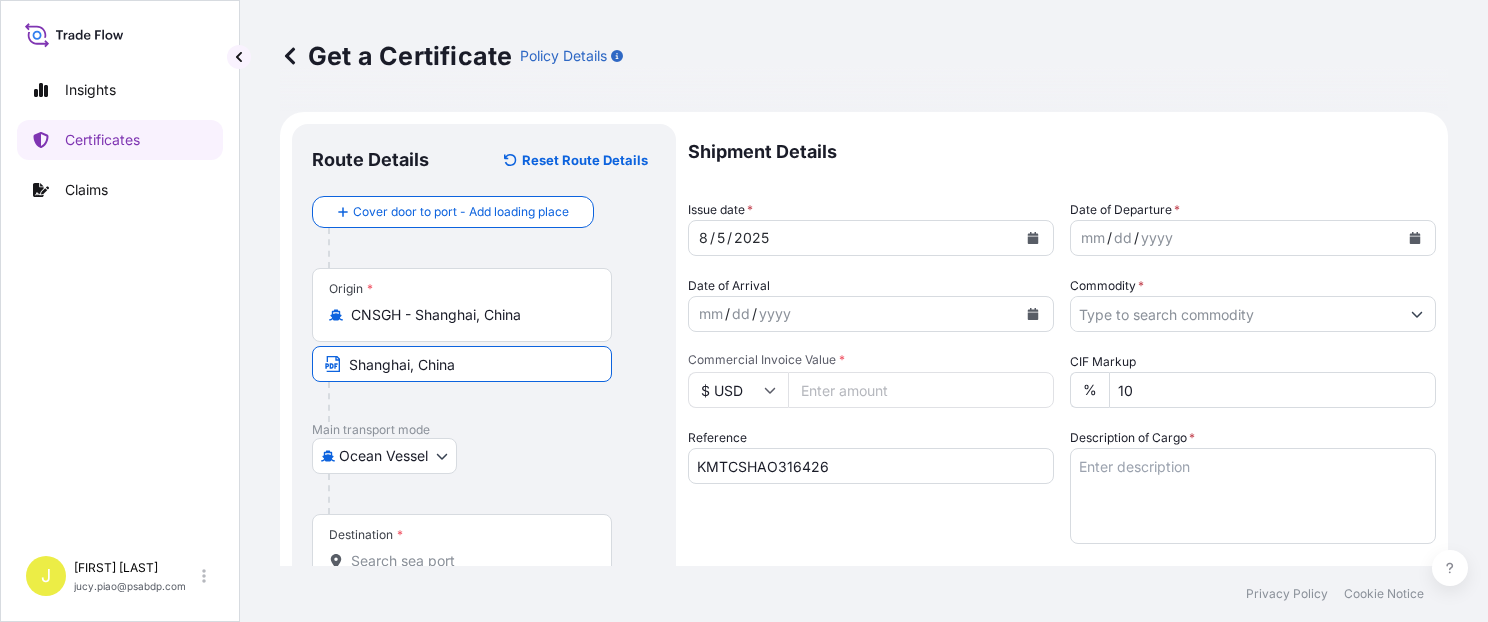 type on "Shanghai, China" 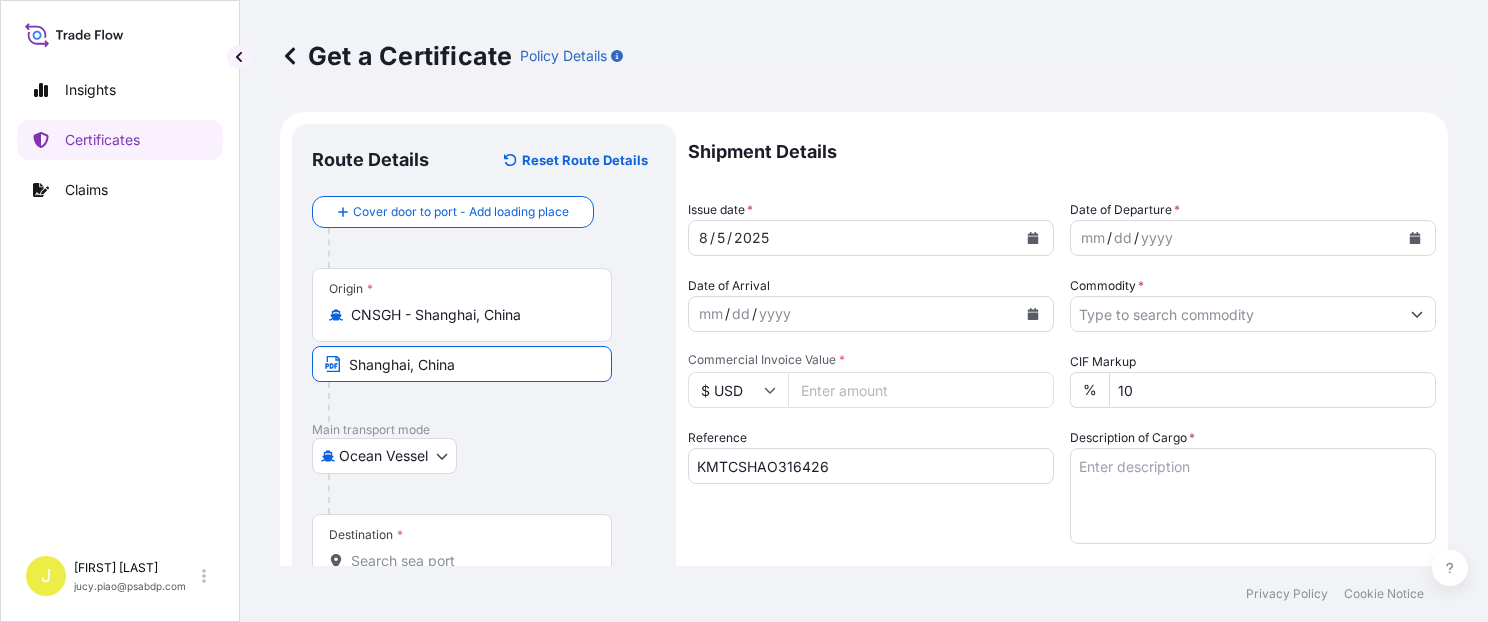 click on "Destination *" at bounding box center (469, 561) 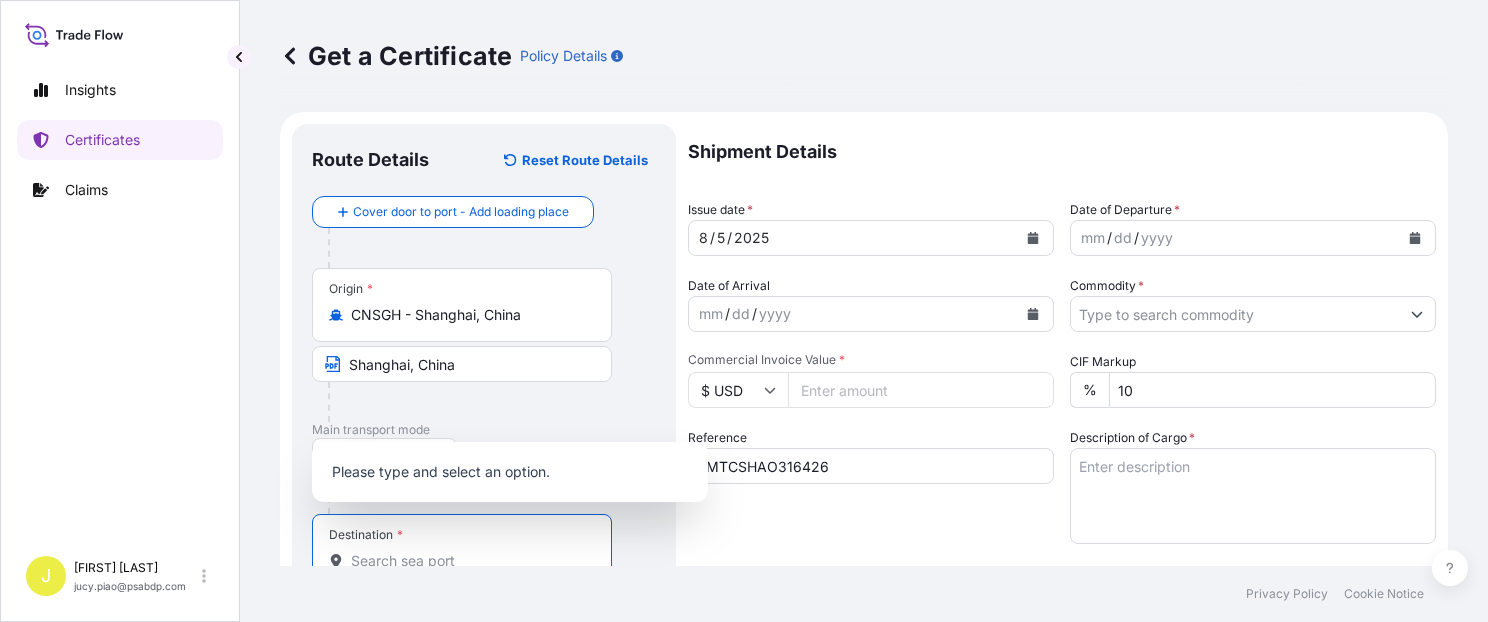 scroll, scrollTop: 4, scrollLeft: 0, axis: vertical 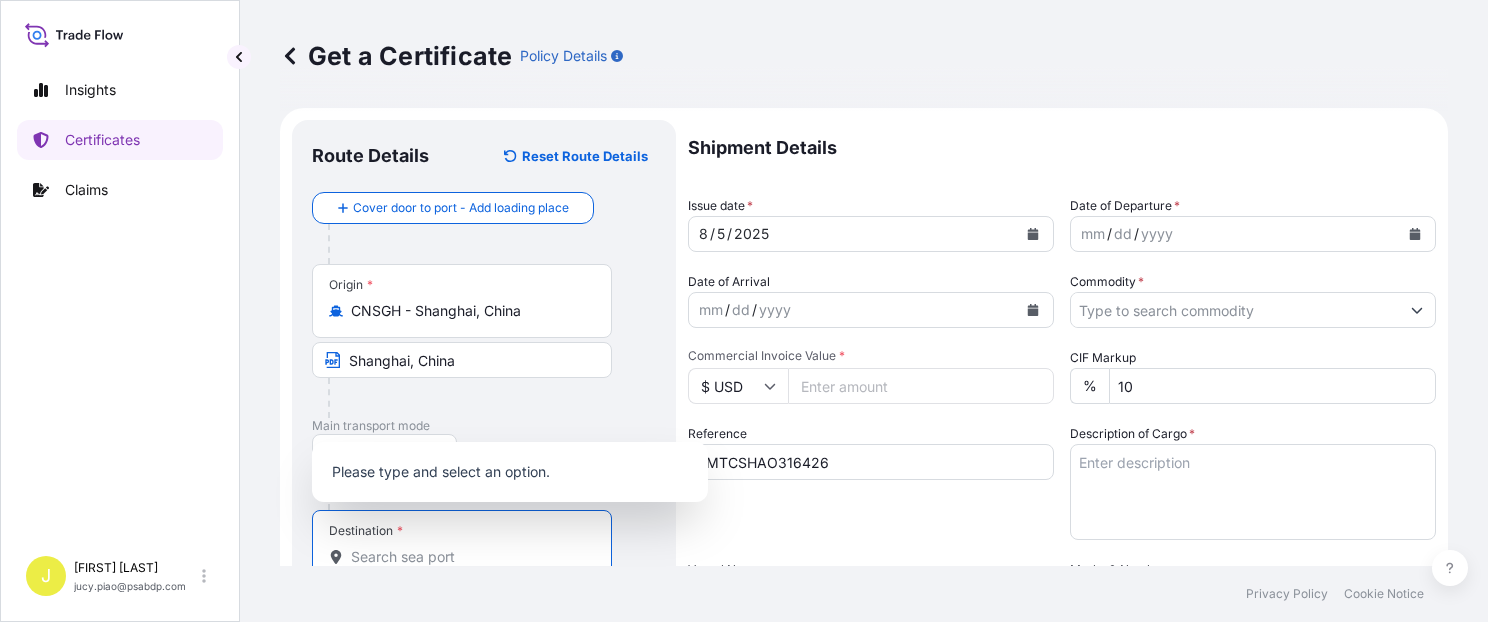 click on "Destination *" at bounding box center [469, 557] 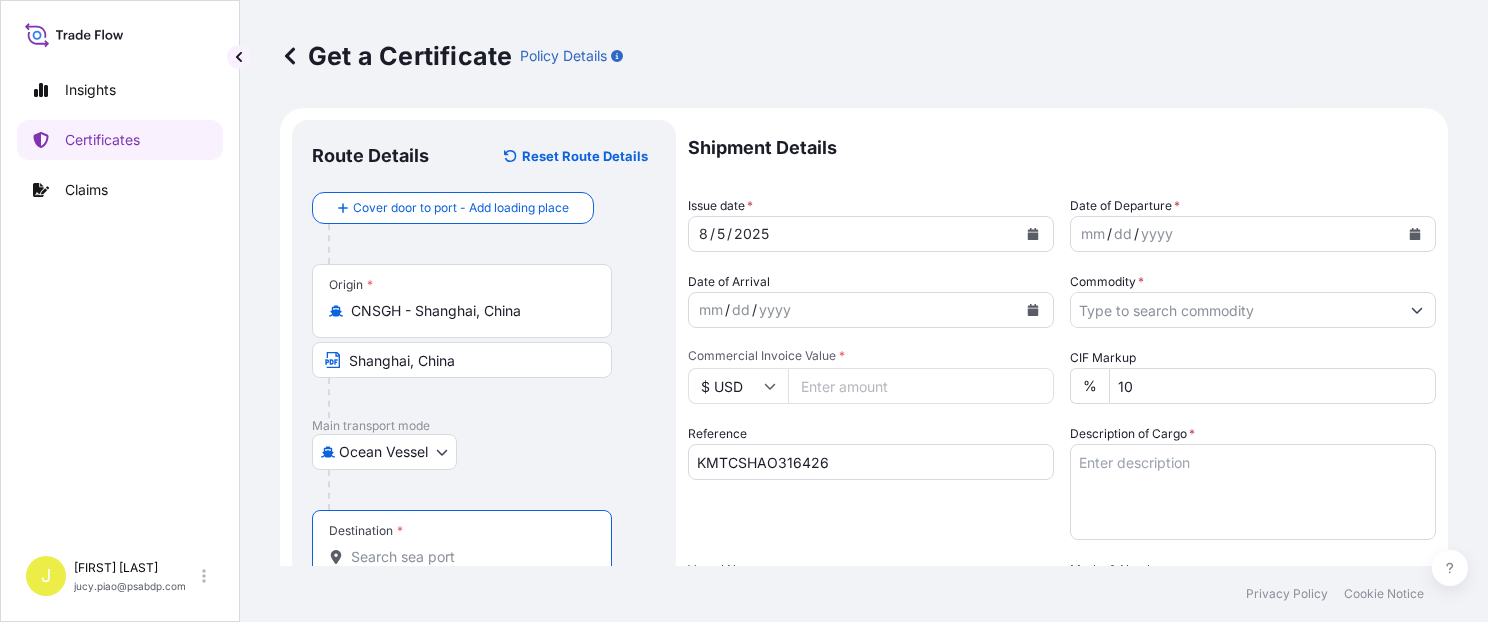 paste on "SINGAPORE" 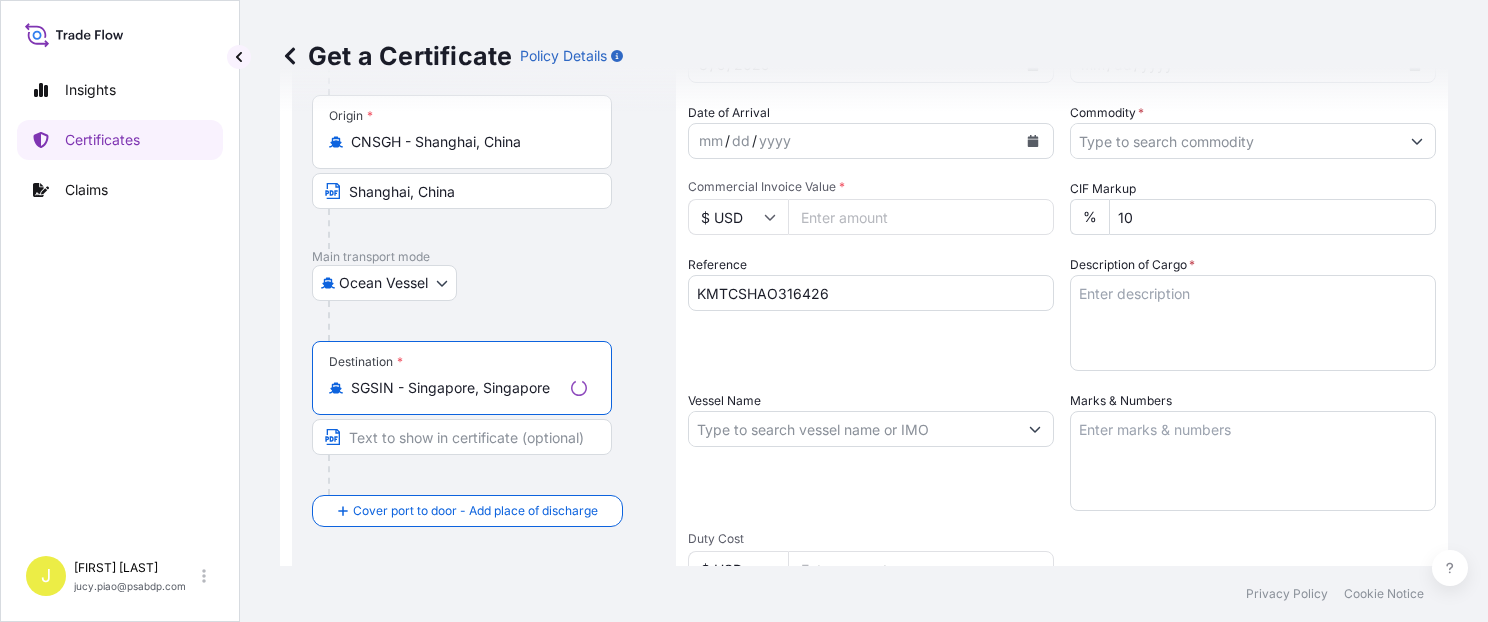 scroll, scrollTop: 259, scrollLeft: 0, axis: vertical 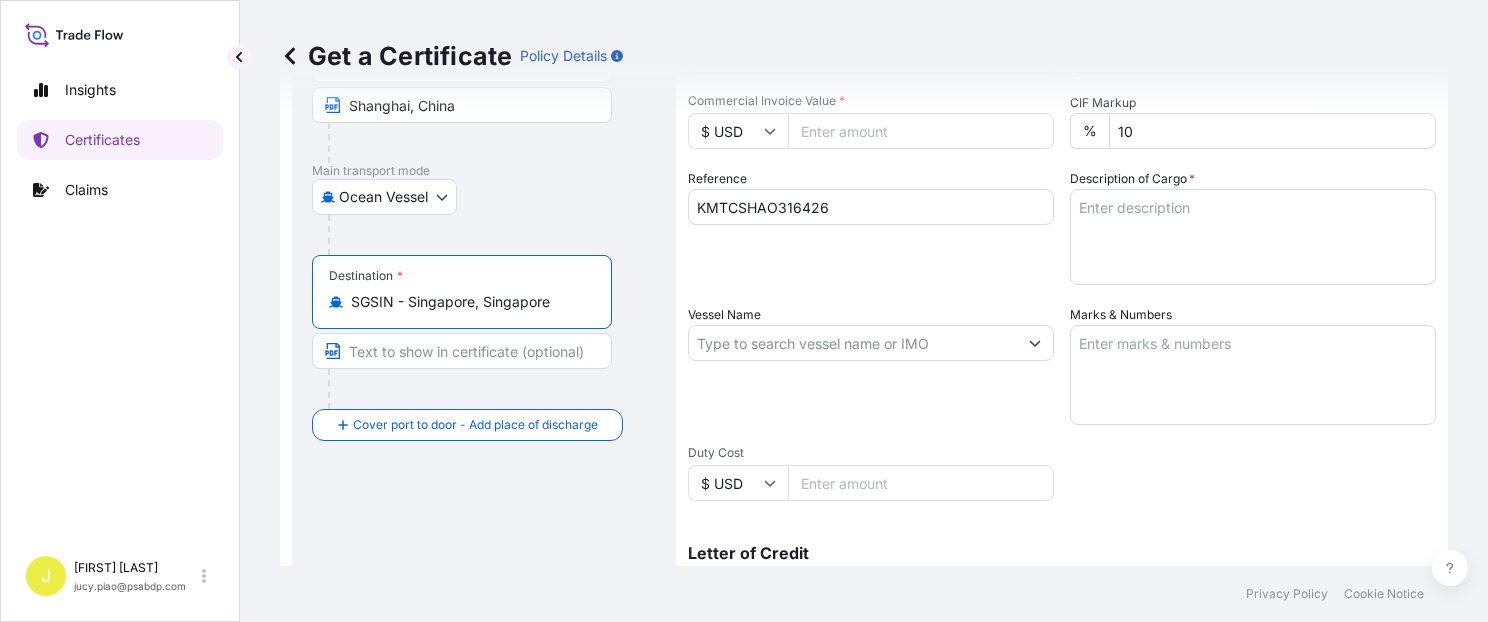 drag, startPoint x: 410, startPoint y: 304, endPoint x: 585, endPoint y: 338, distance: 178.27226 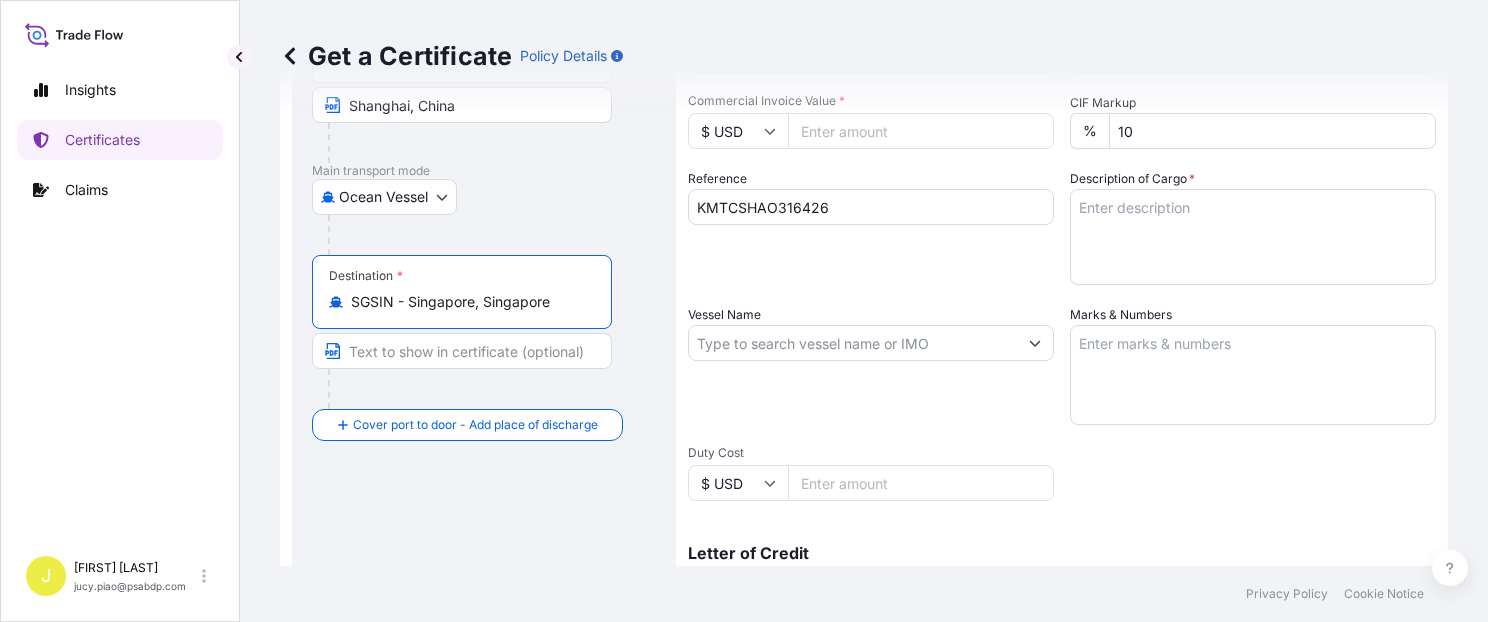 click at bounding box center (462, 351) 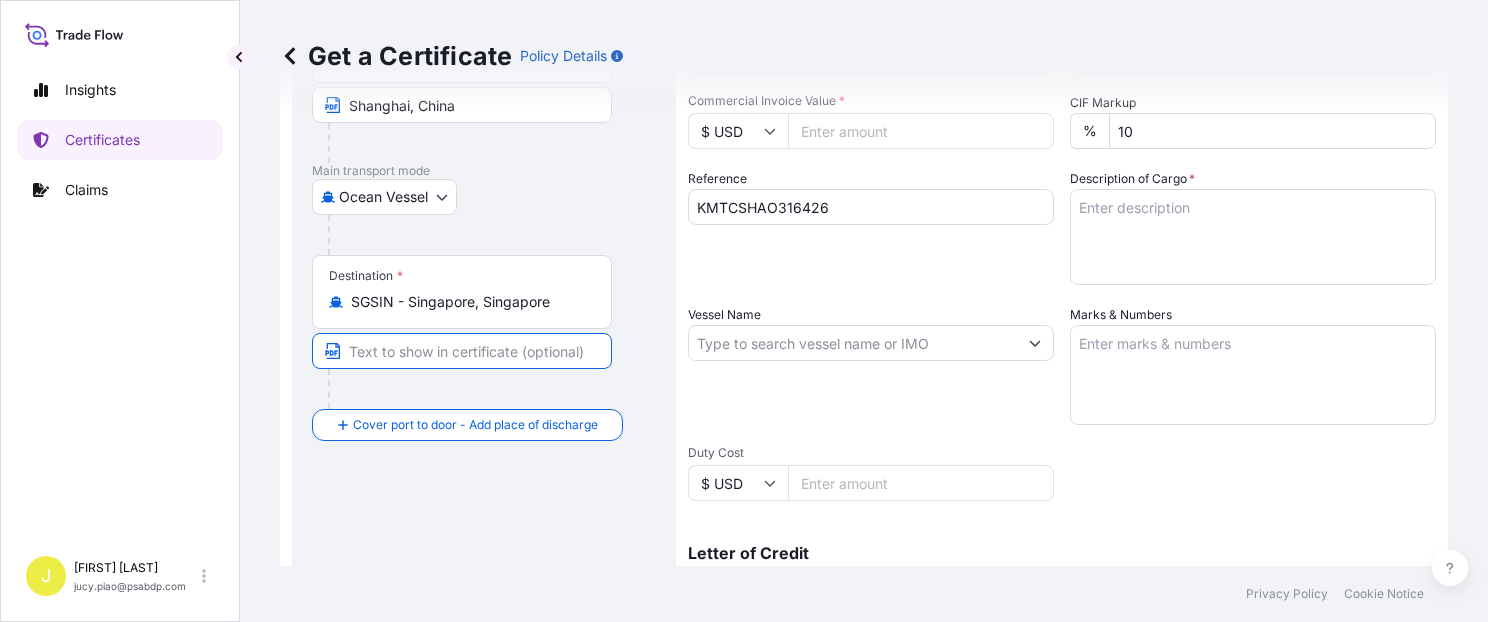 paste on "Singapore, Singapore" 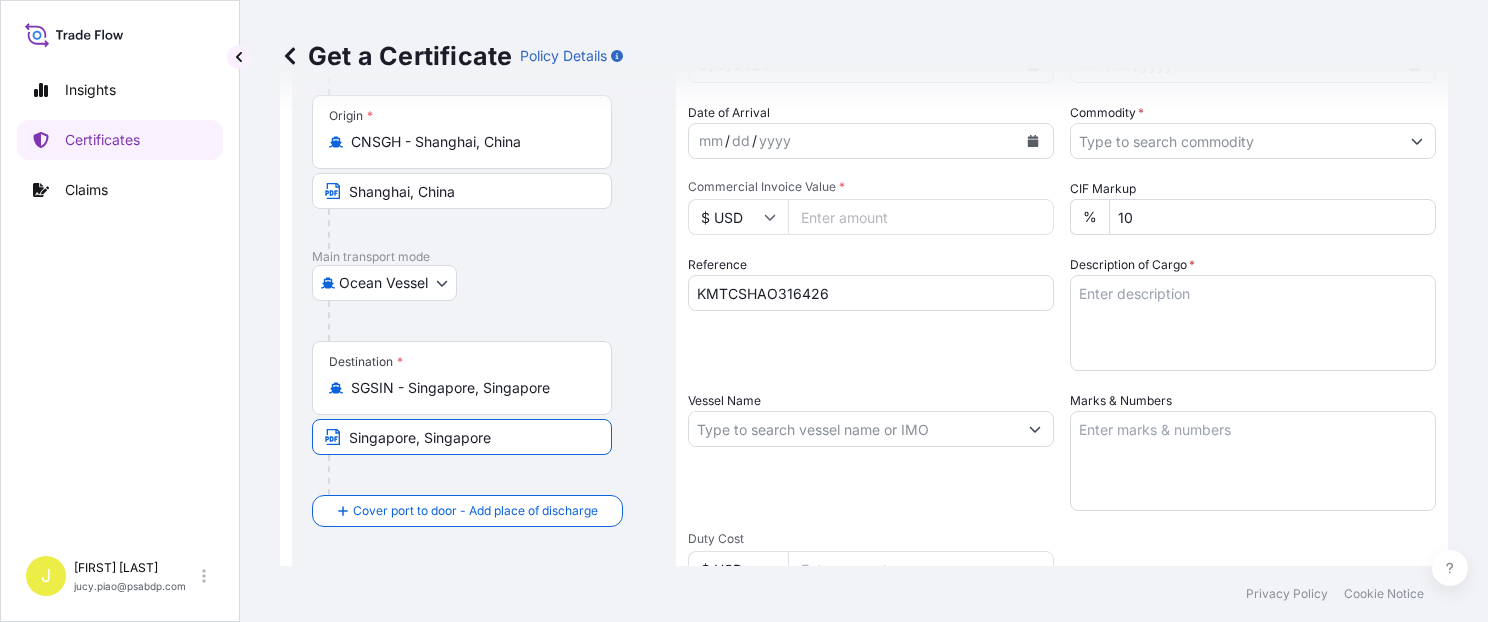 type on "Singapore, Singapore" 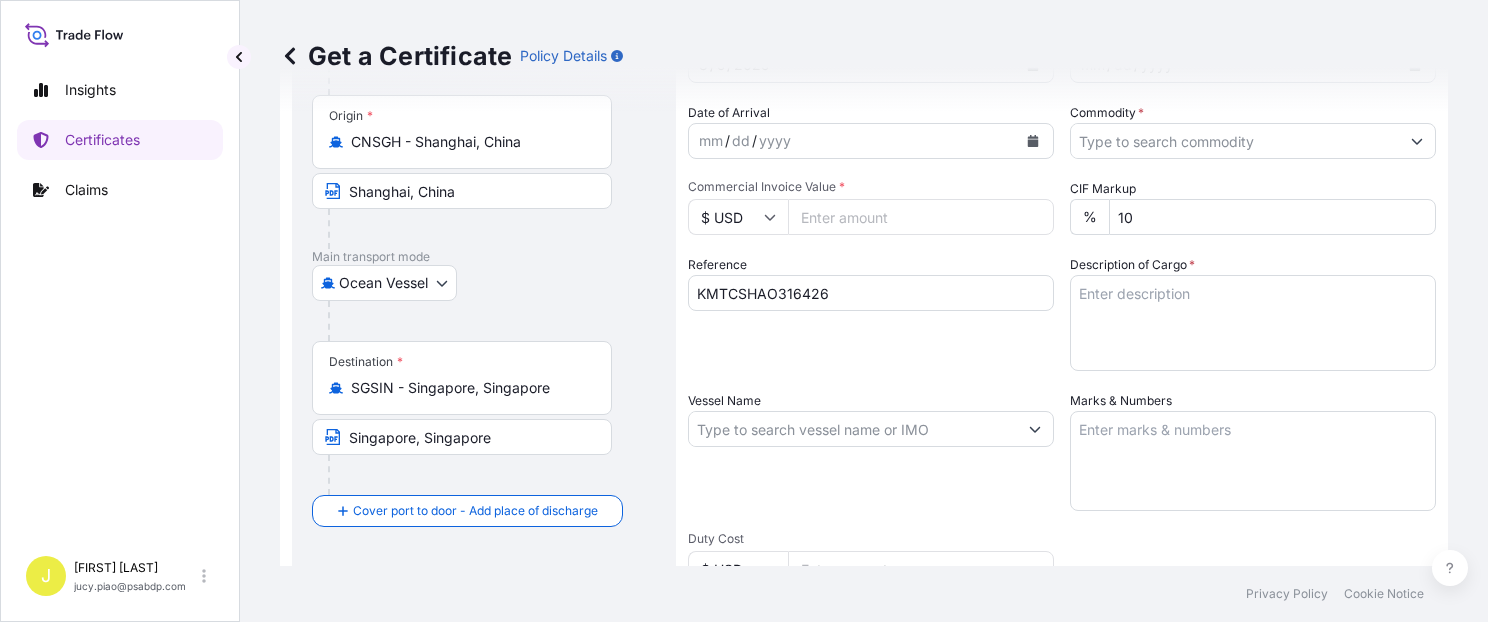click on "Reference KMTCSHAO316426" at bounding box center (871, 313) 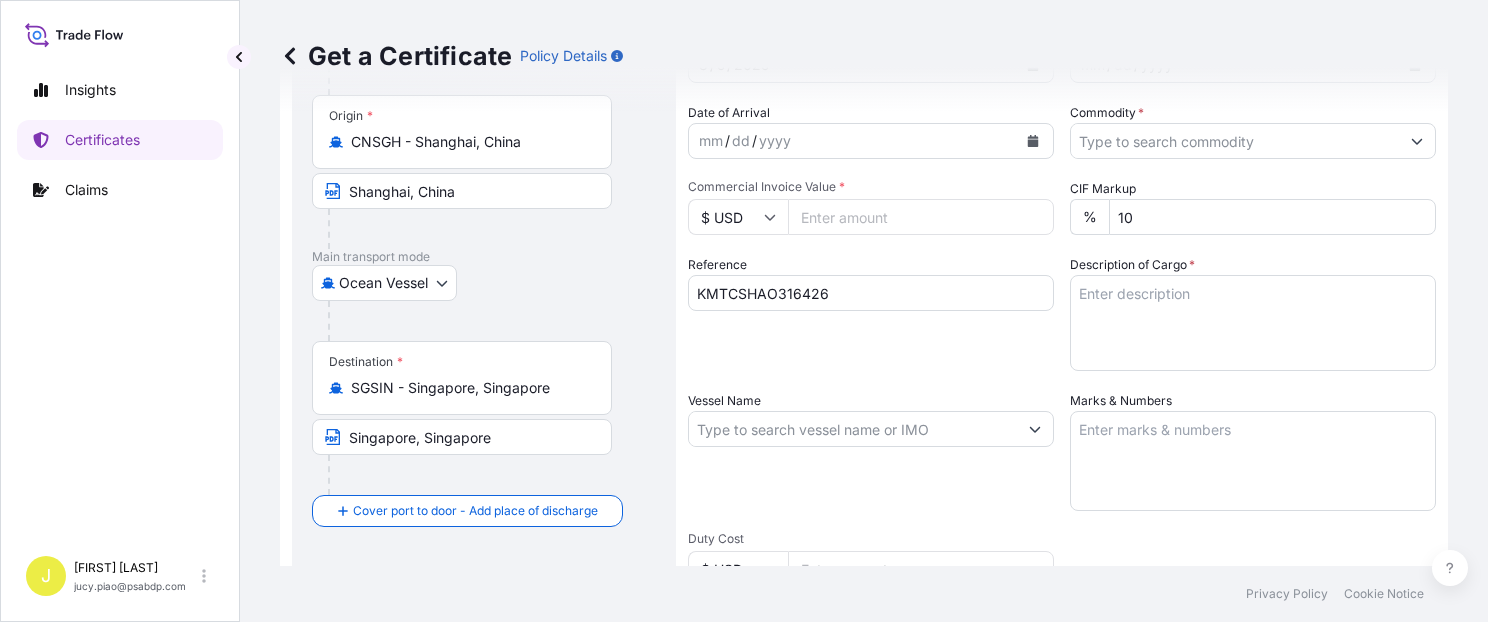 scroll, scrollTop: 4, scrollLeft: 0, axis: vertical 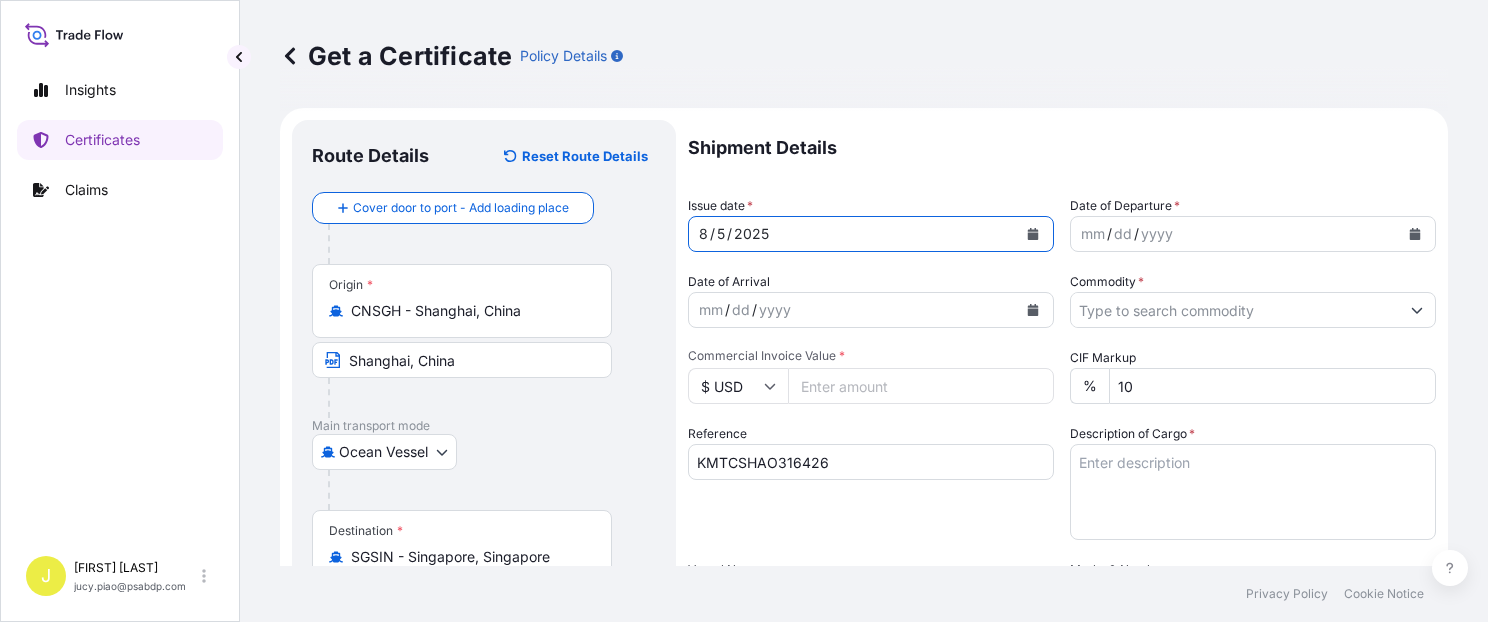 click on "8" at bounding box center (703, 234) 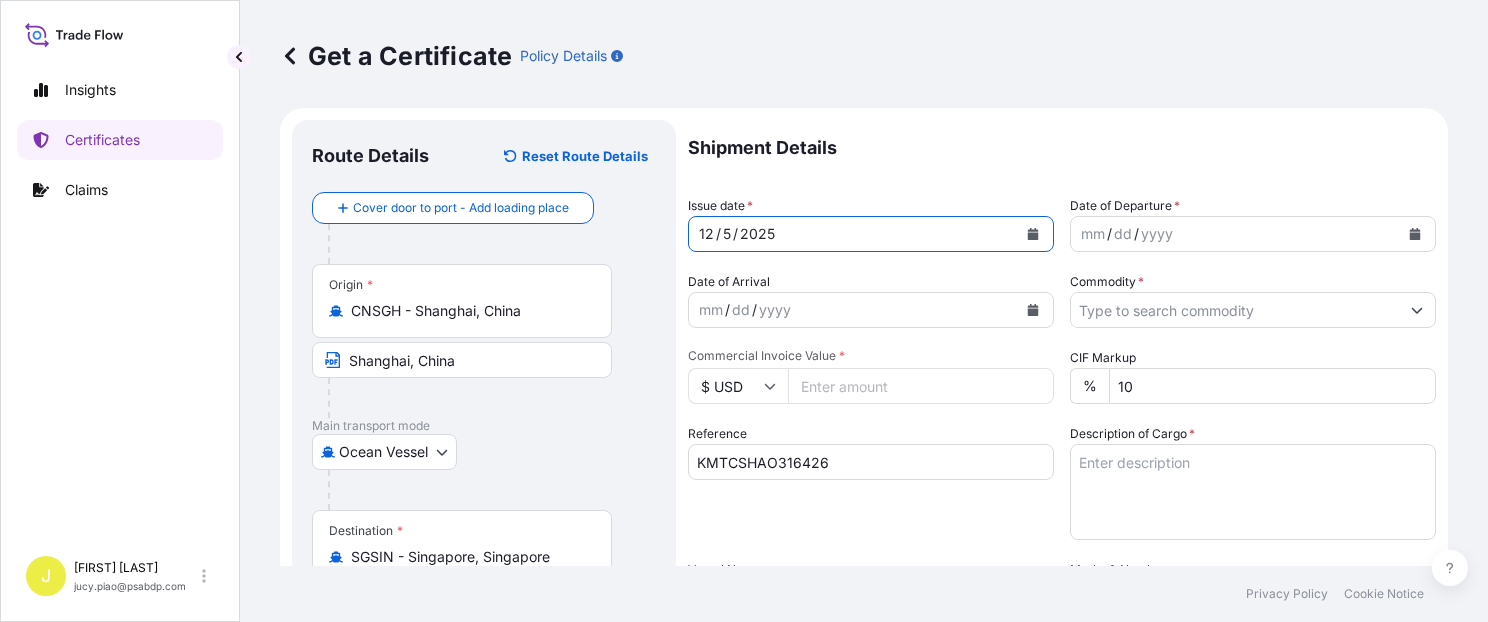 click on "12" at bounding box center [706, 234] 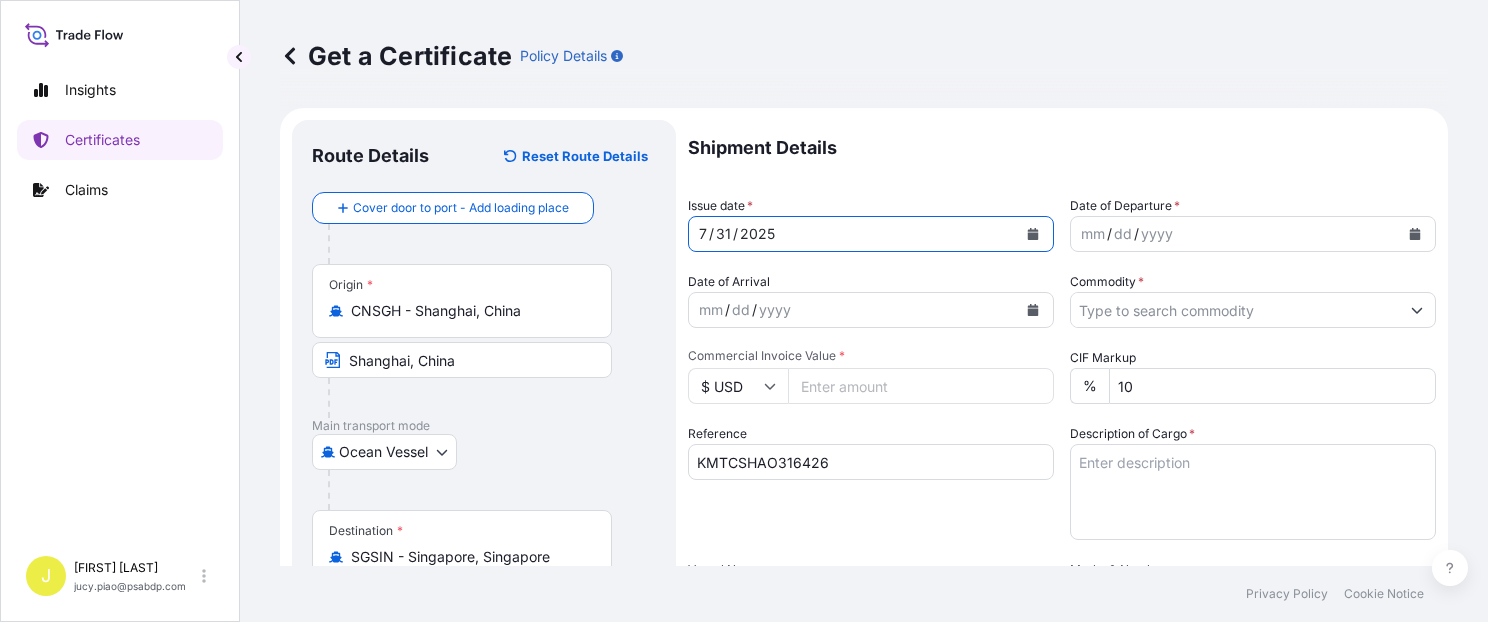 click on "mm" at bounding box center [1093, 234] 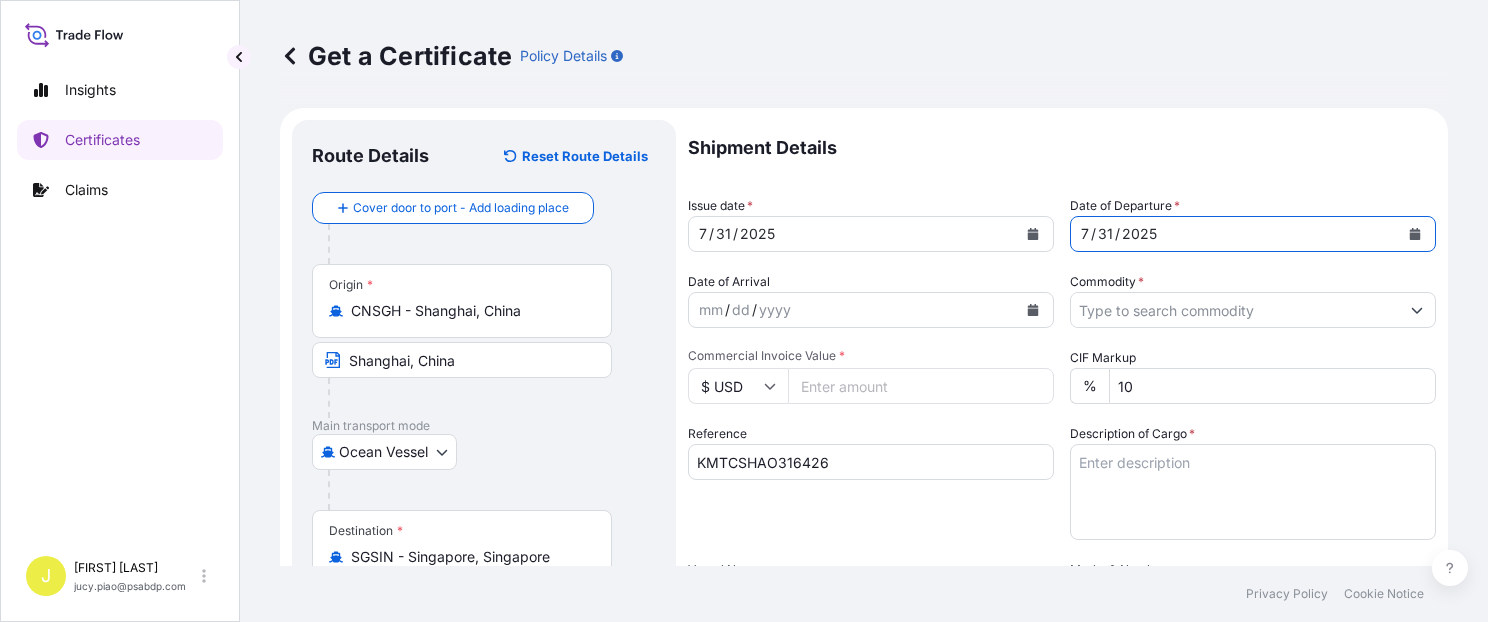 click on "Commodity *" at bounding box center [1235, 310] 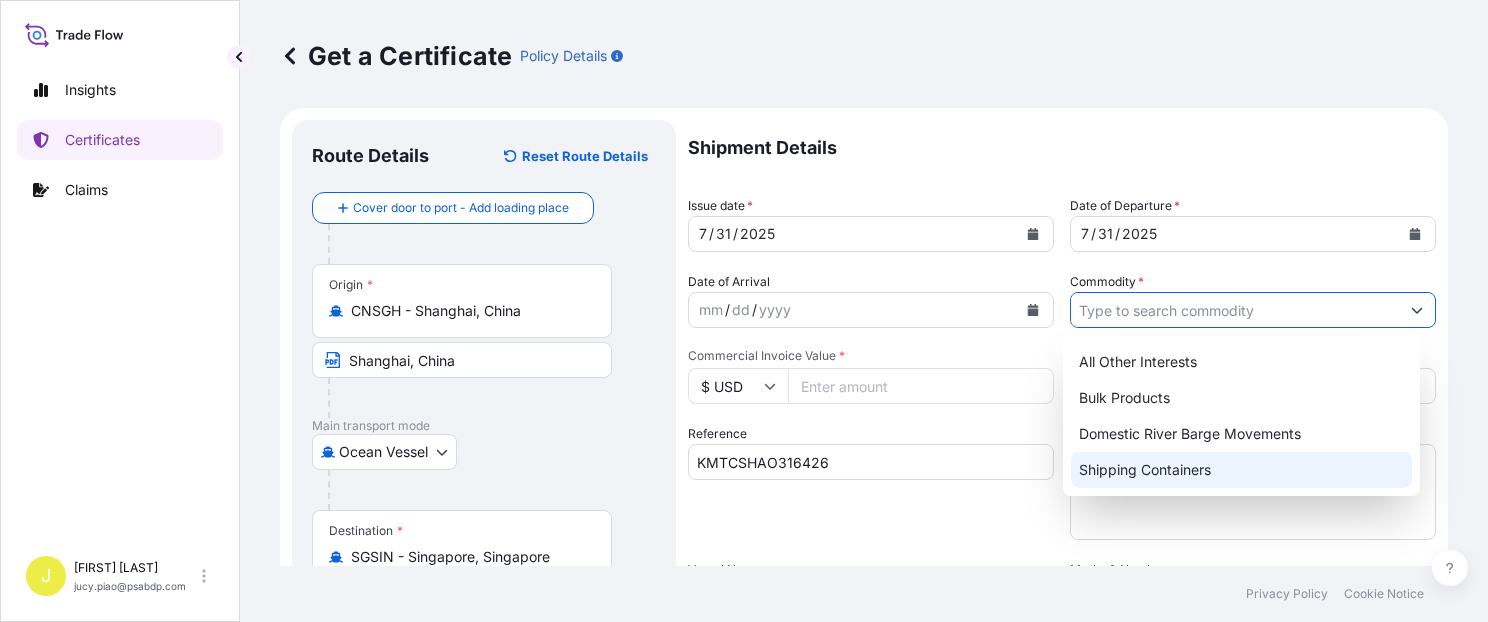 click on "Shipping Containers" at bounding box center (1241, 470) 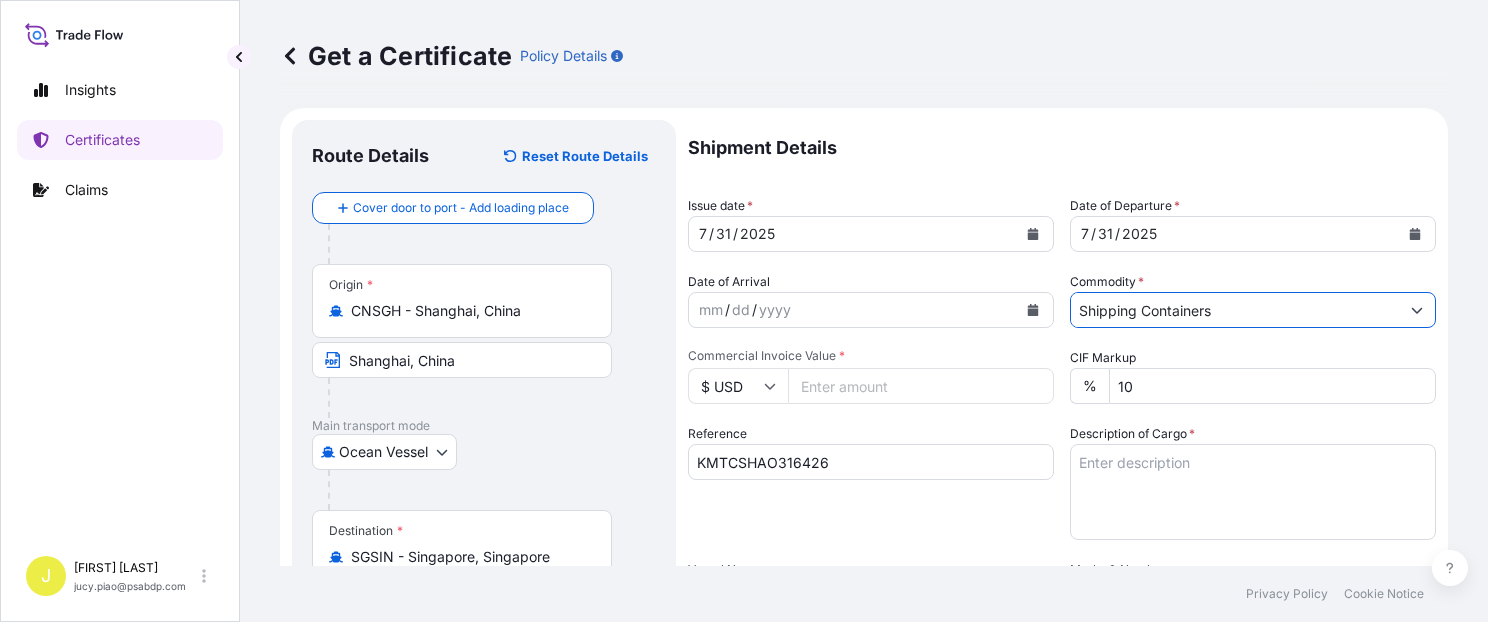 click on "Commercial Invoice Value    *" at bounding box center [921, 386] 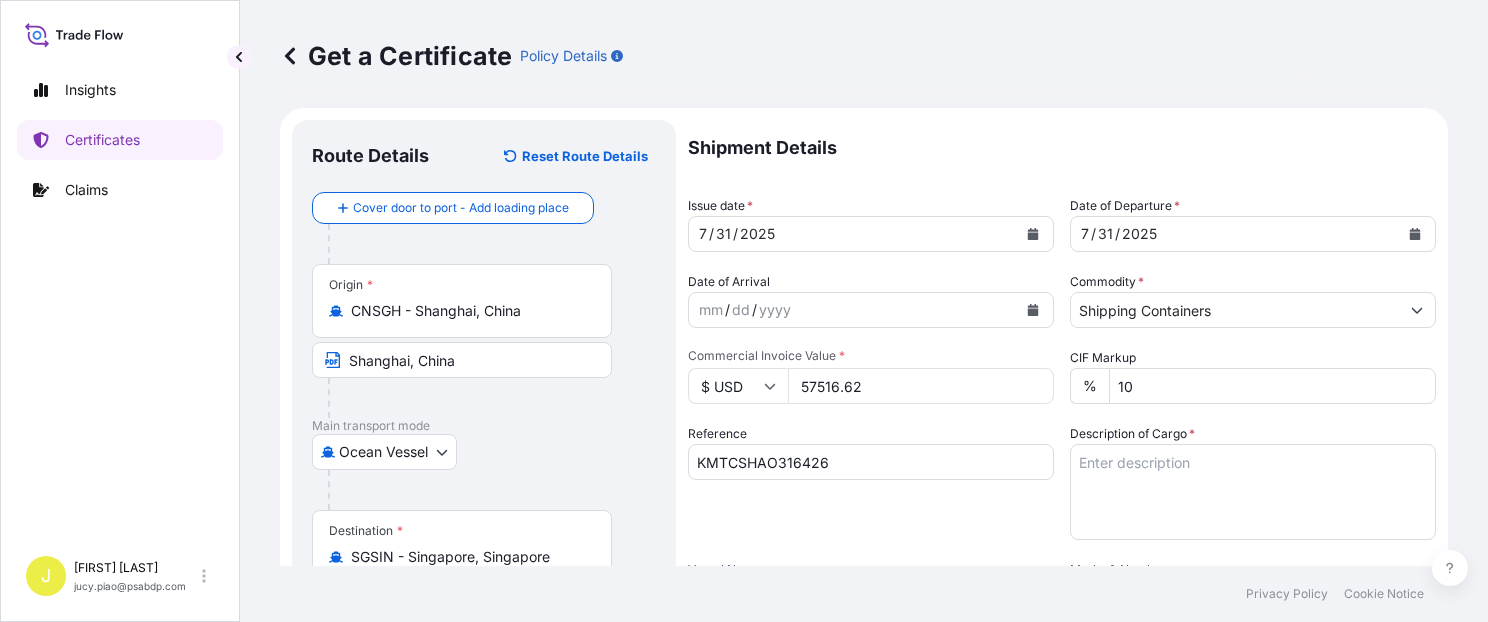 type on "57516.62" 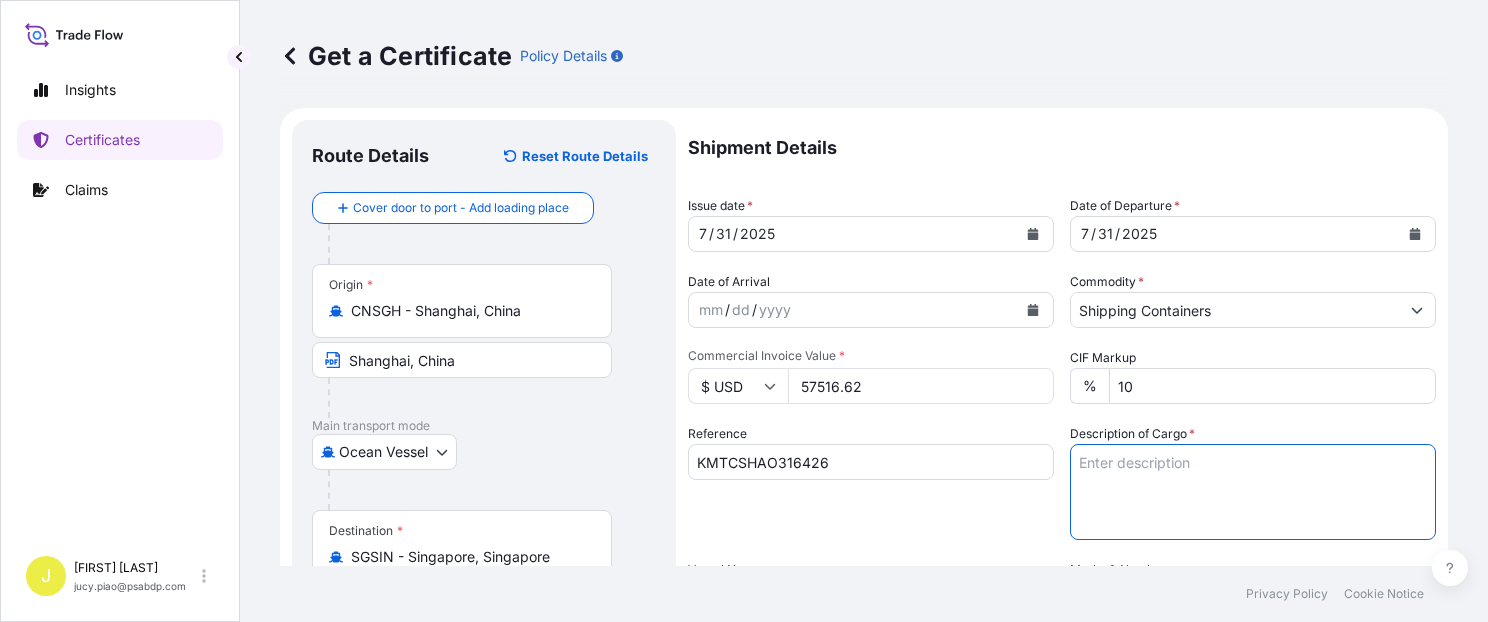 paste on "LUBRIZOL(R) CVT16,
STD. BLACK & YELLOW
8 PALLETS (30 DRUMS)" 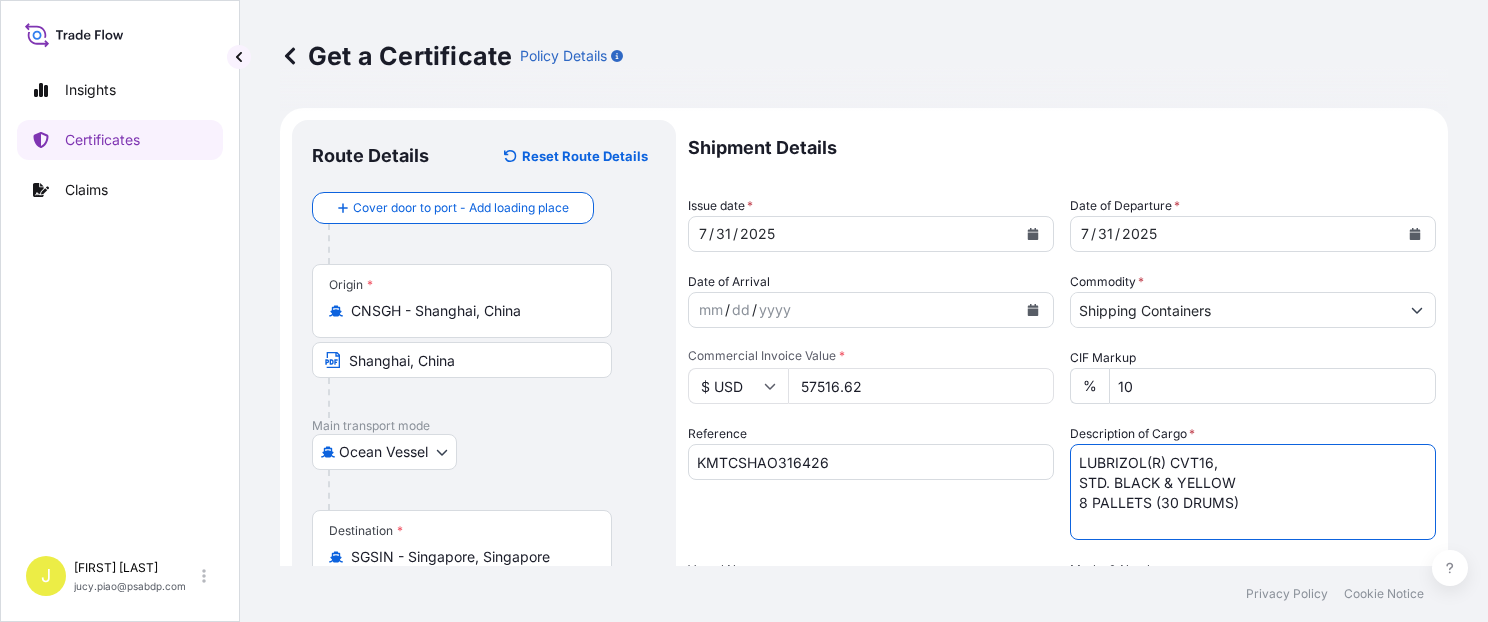 click on "LUBRIZOL(R) CVT16,
STD. BLACK & YELLOW
8 PALLETS (30 DRUMS)" at bounding box center [1253, 492] 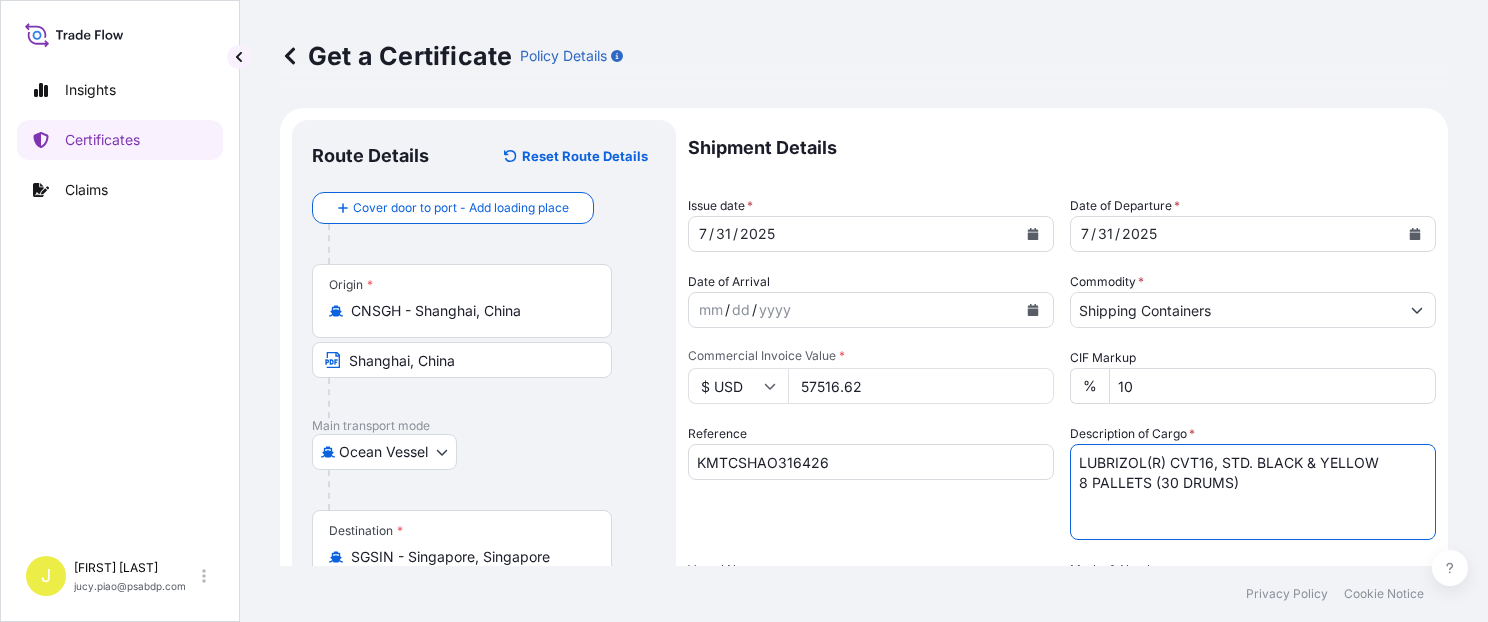 scroll, scrollTop: 173, scrollLeft: 0, axis: vertical 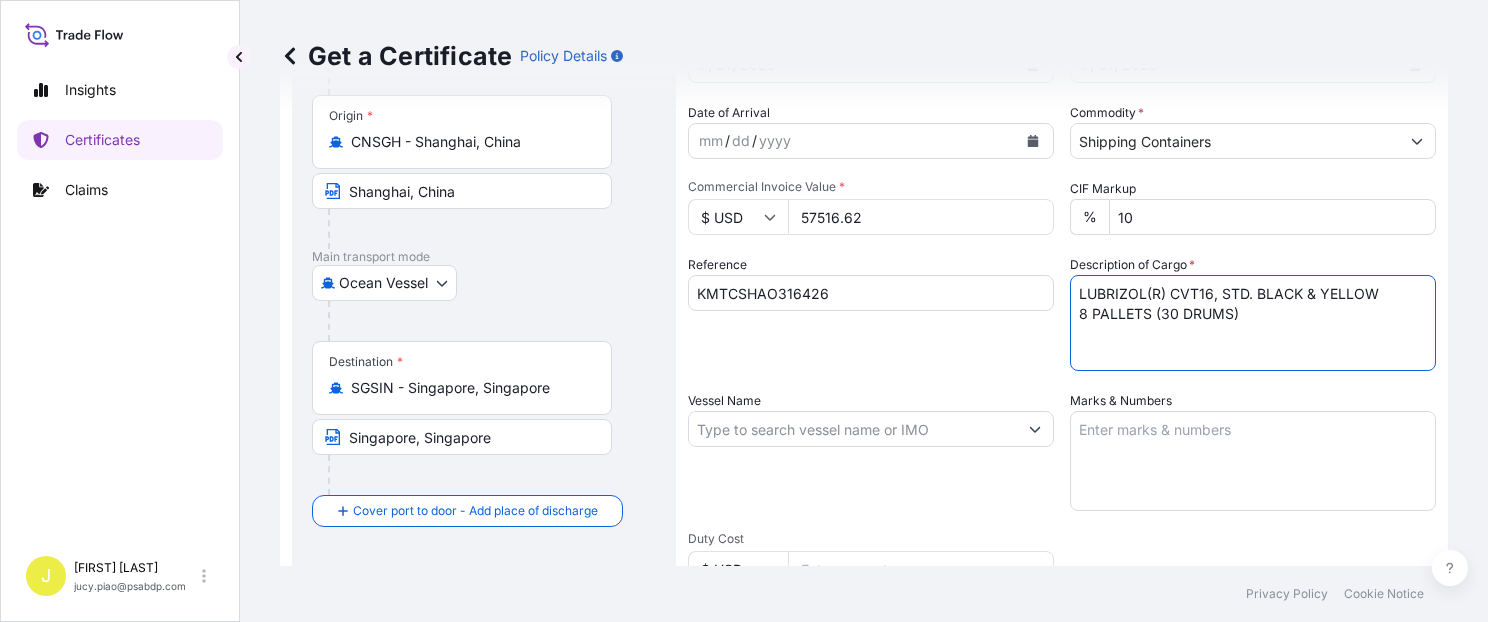 type on "LUBRIZOL(R) CVT16, STD. BLACK & YELLOW
8 PALLETS (30 DRUMS)" 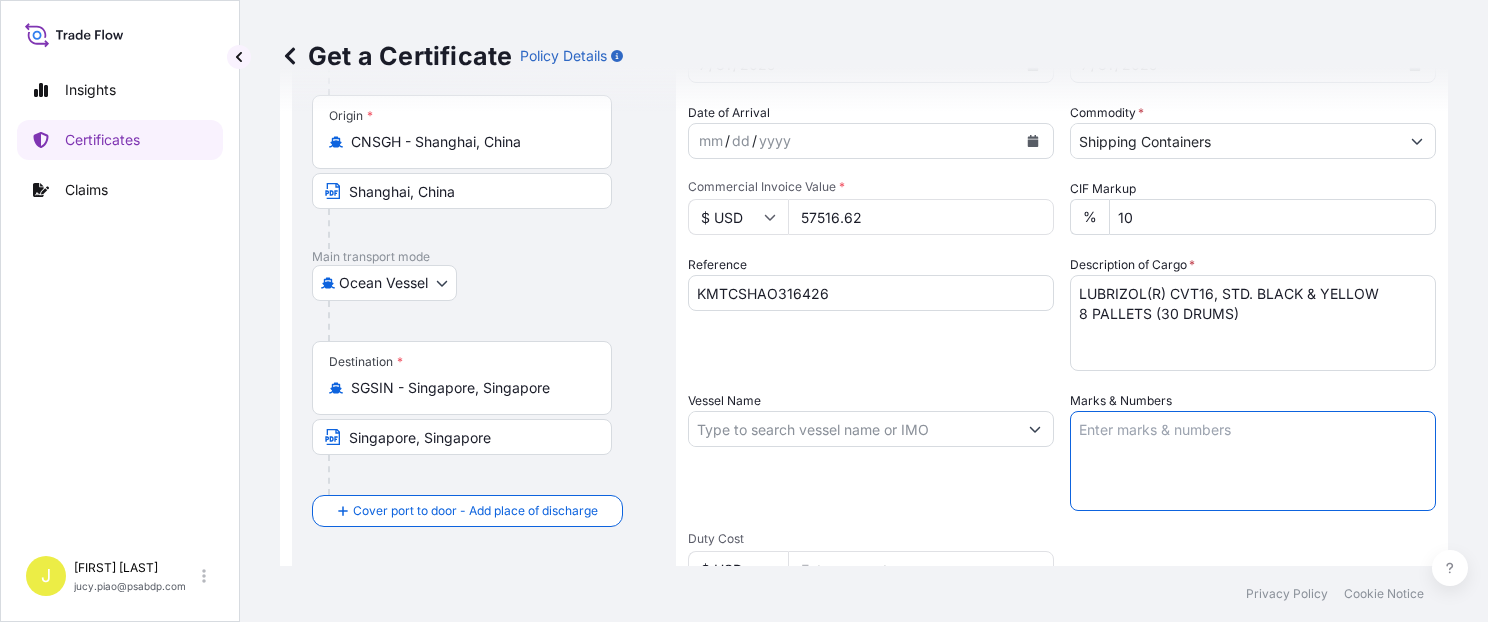 paste on "PO# 4503908841" 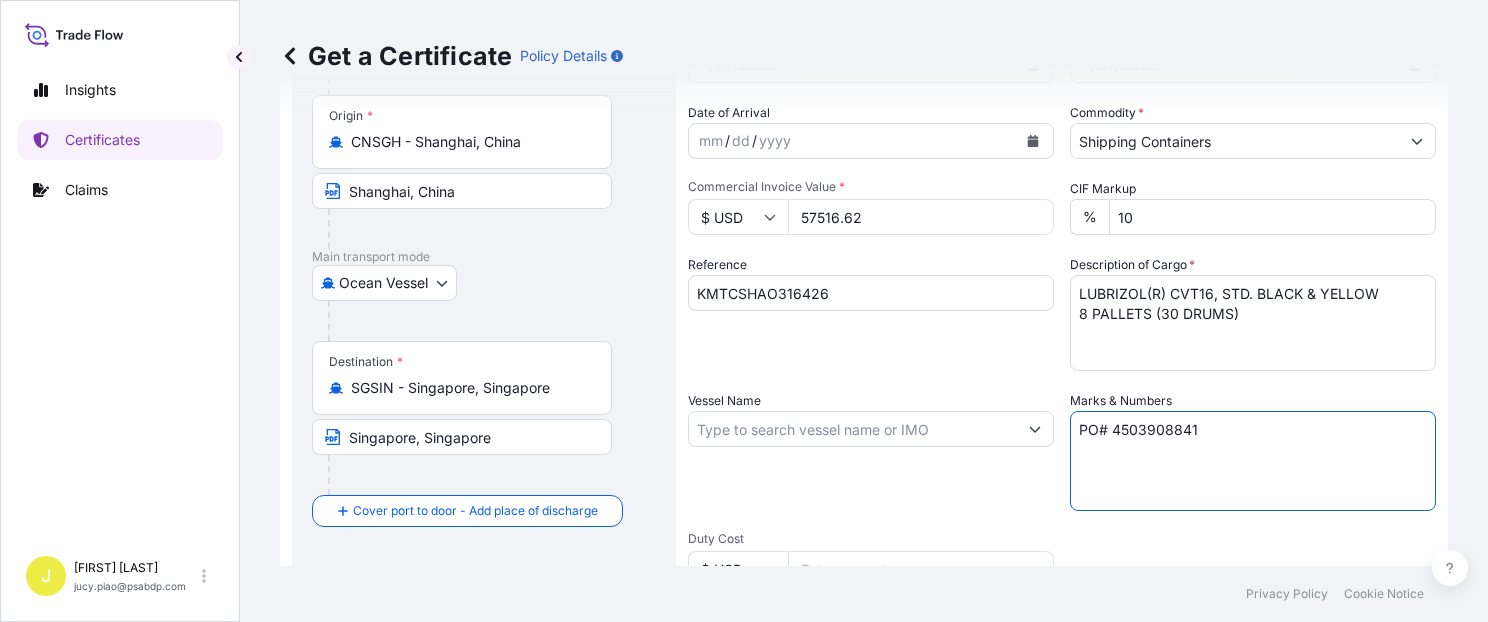 type on "PO# 4503908841" 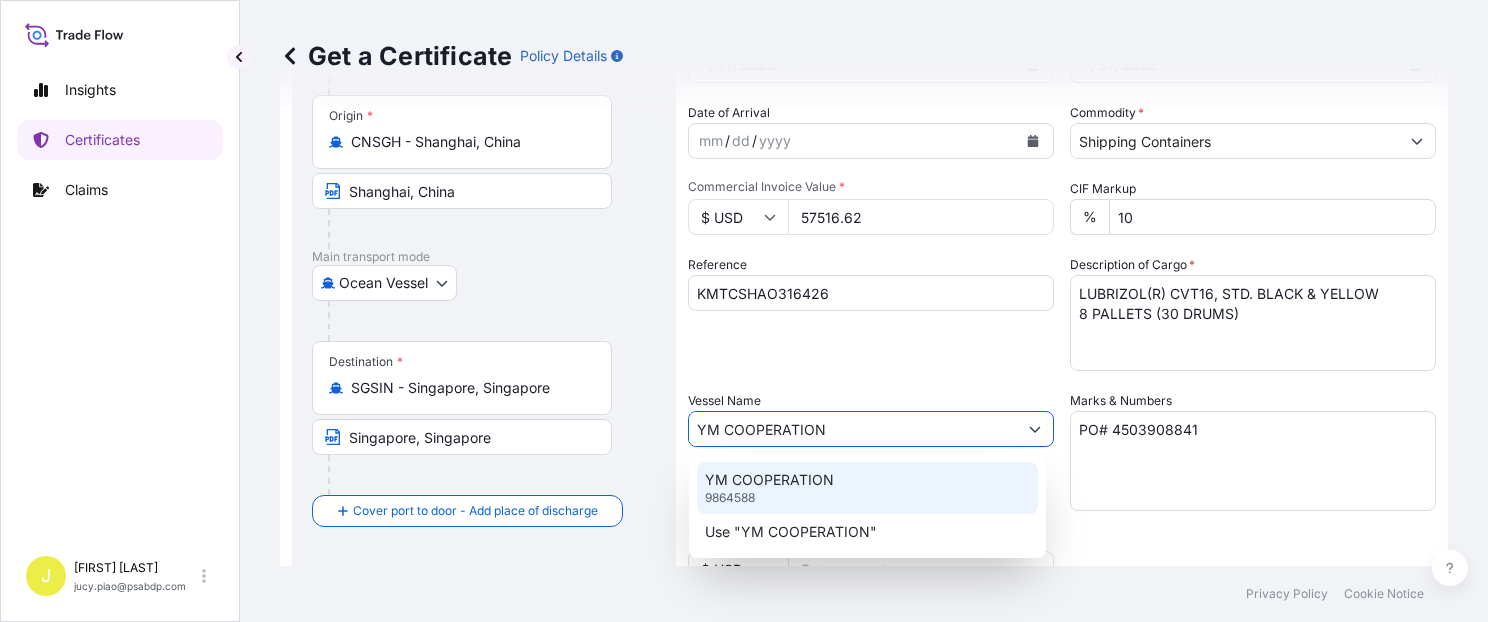 click on "YM COOPERATION" at bounding box center [769, 480] 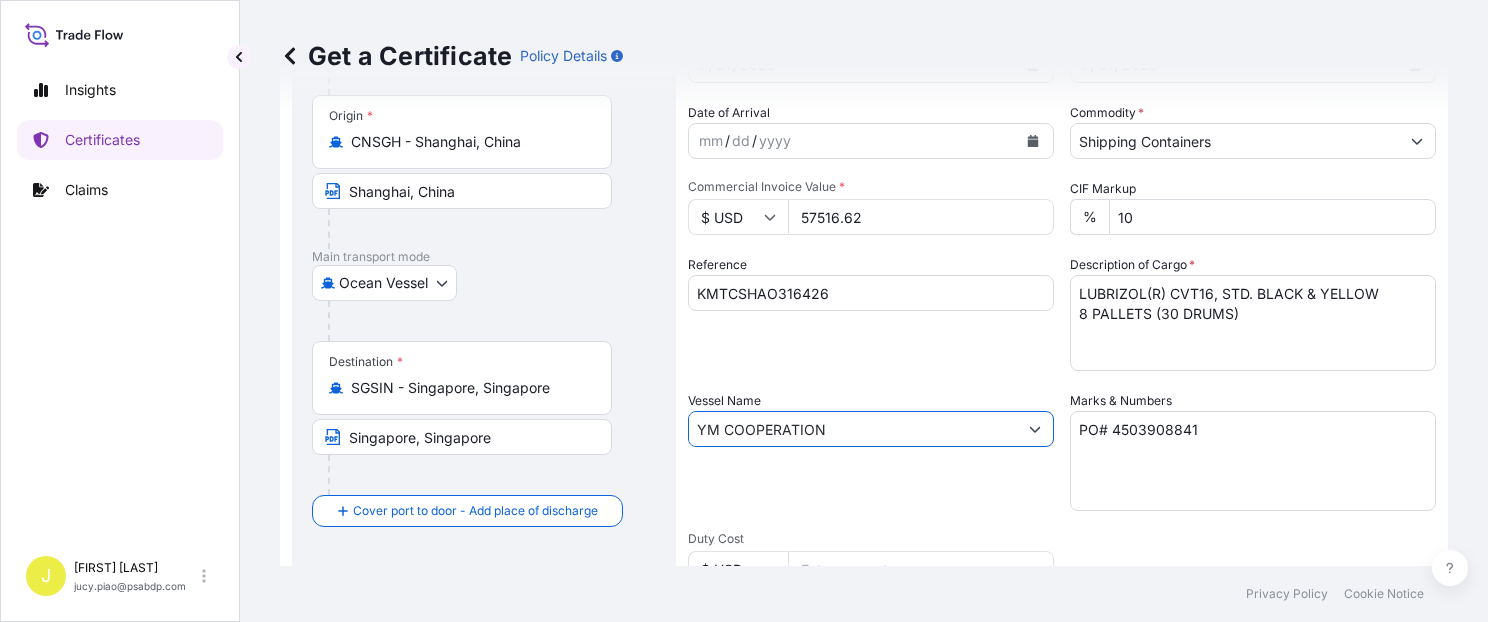 scroll, scrollTop: 428, scrollLeft: 0, axis: vertical 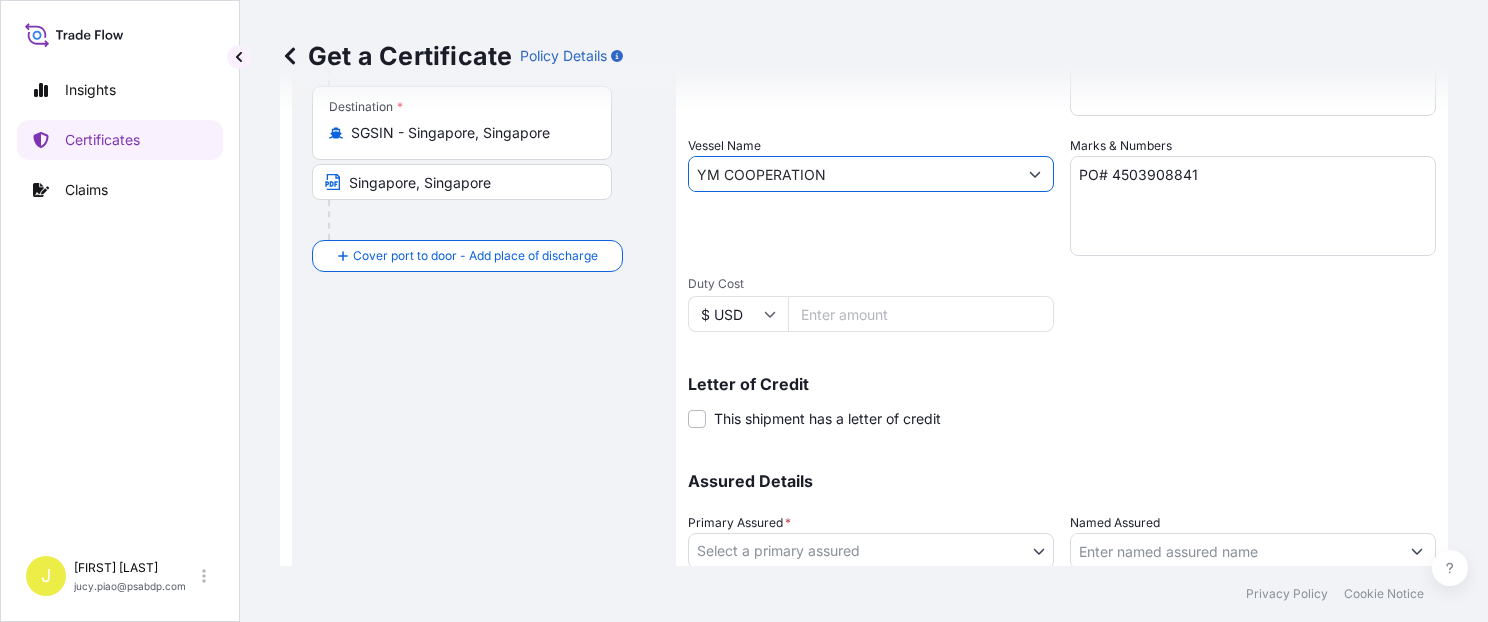 type on "YM COOPERATION" 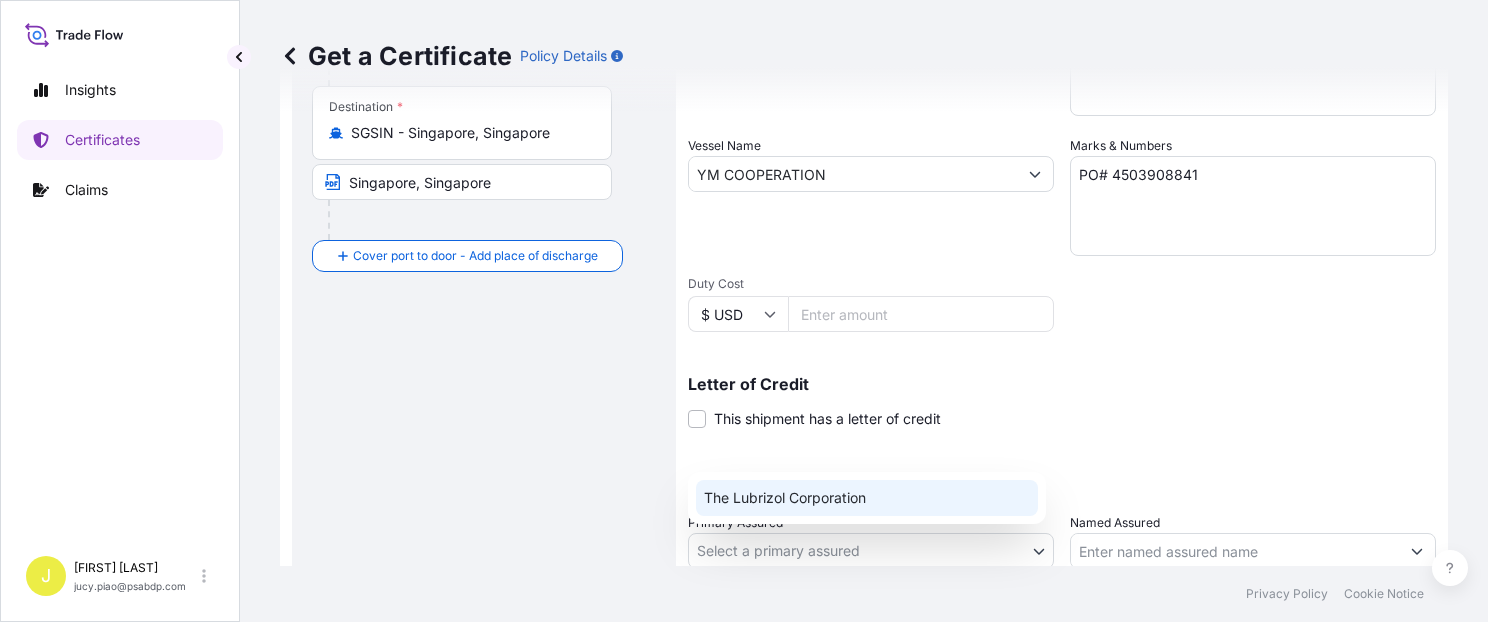 click on "The Lubrizol Corporation" at bounding box center [867, 498] 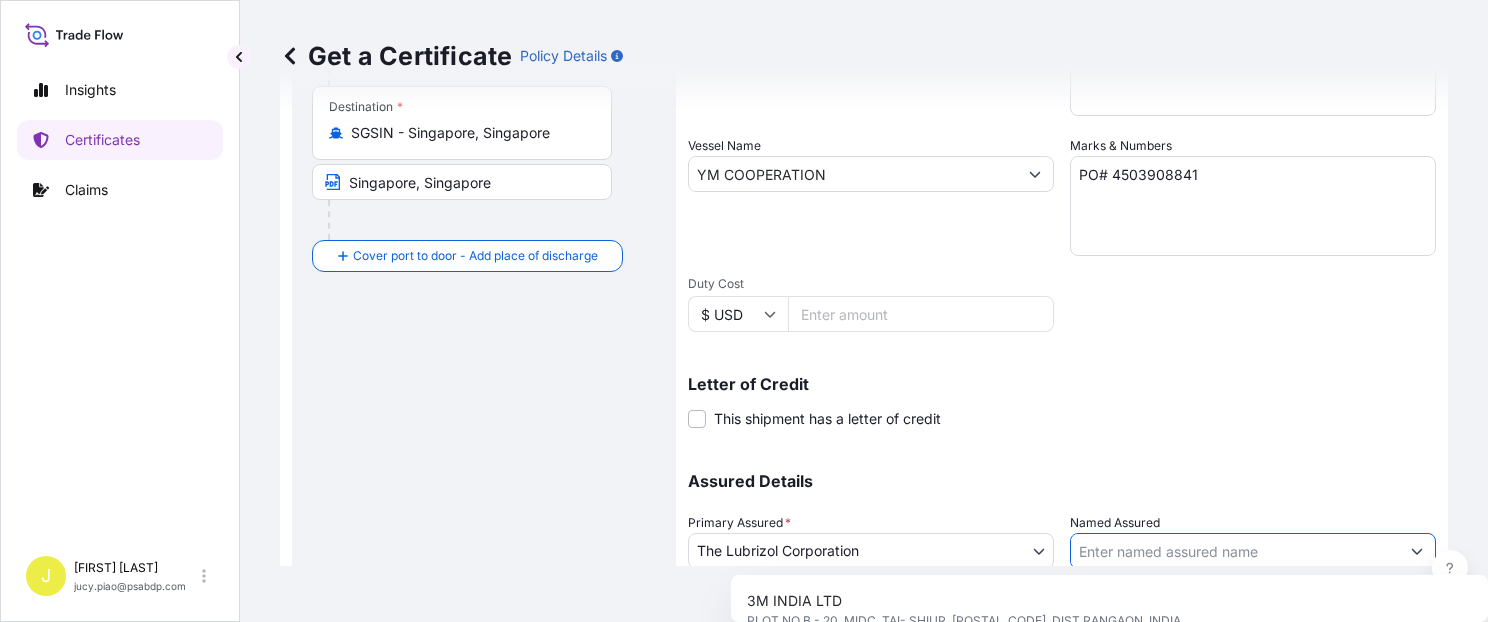 click on "Named Assured" at bounding box center (1235, 551) 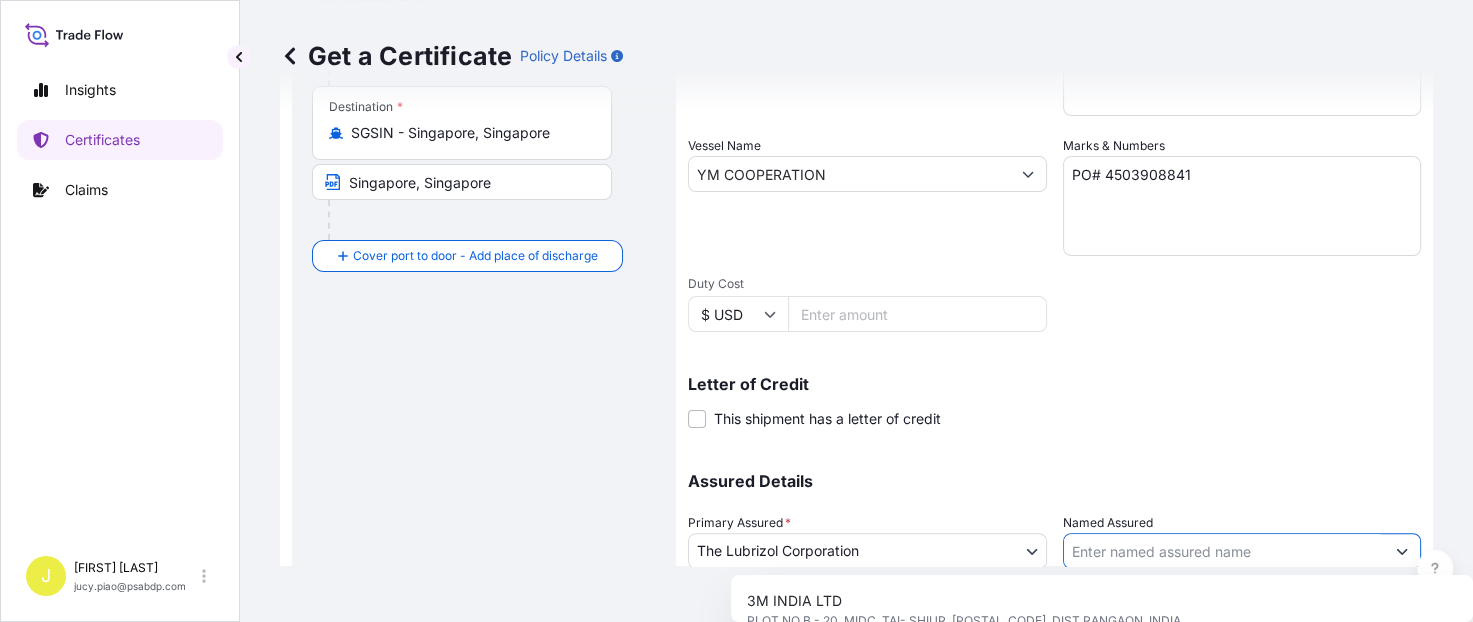 paste on "LUBRIZOL SOUTHEAST ASIA (PTE) LTD" 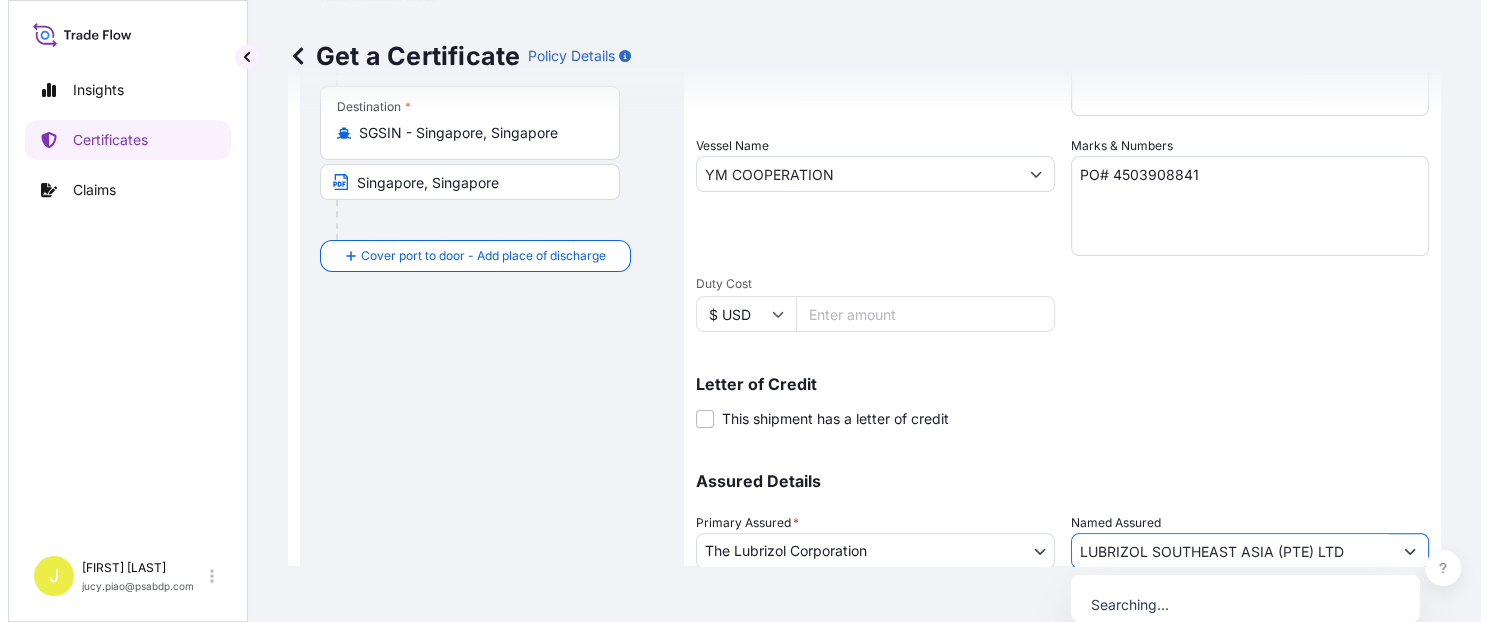 scroll, scrollTop: 513, scrollLeft: 0, axis: vertical 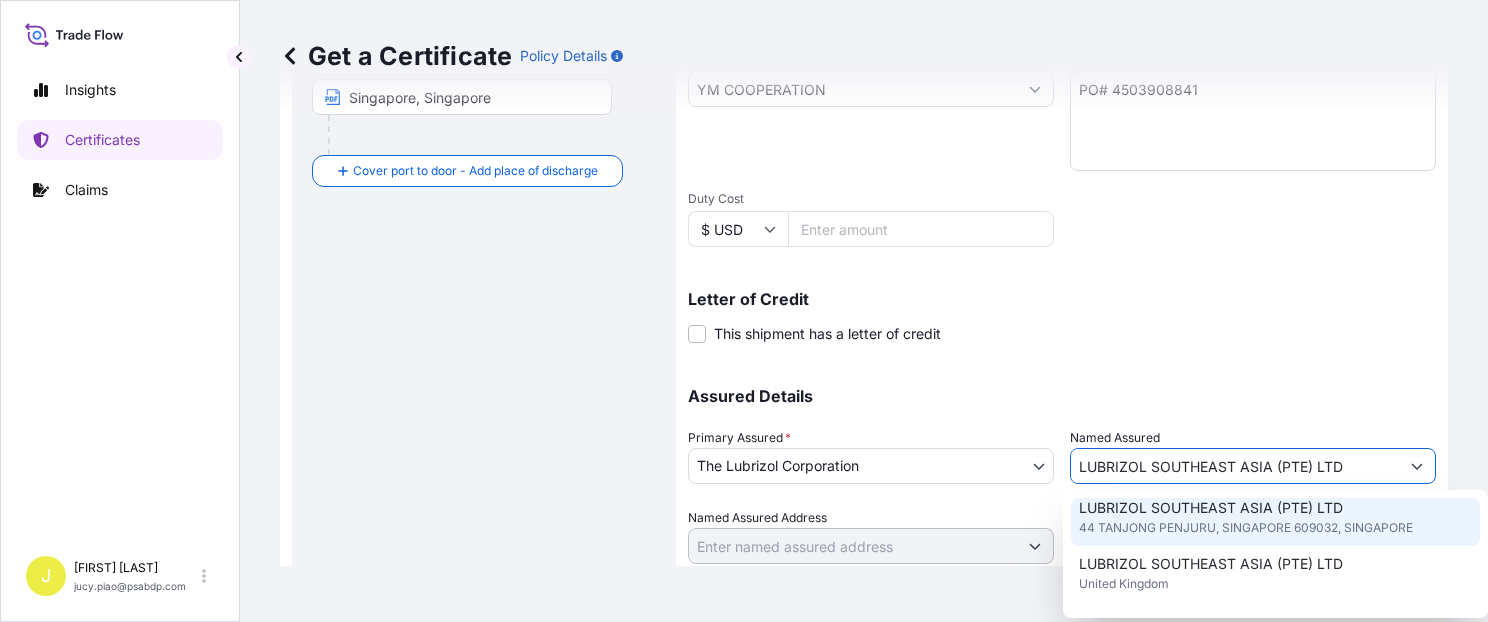 click on "44 TANJONG PENJURU, SINGAPORE 609032, SINGAPORE" at bounding box center (1246, 528) 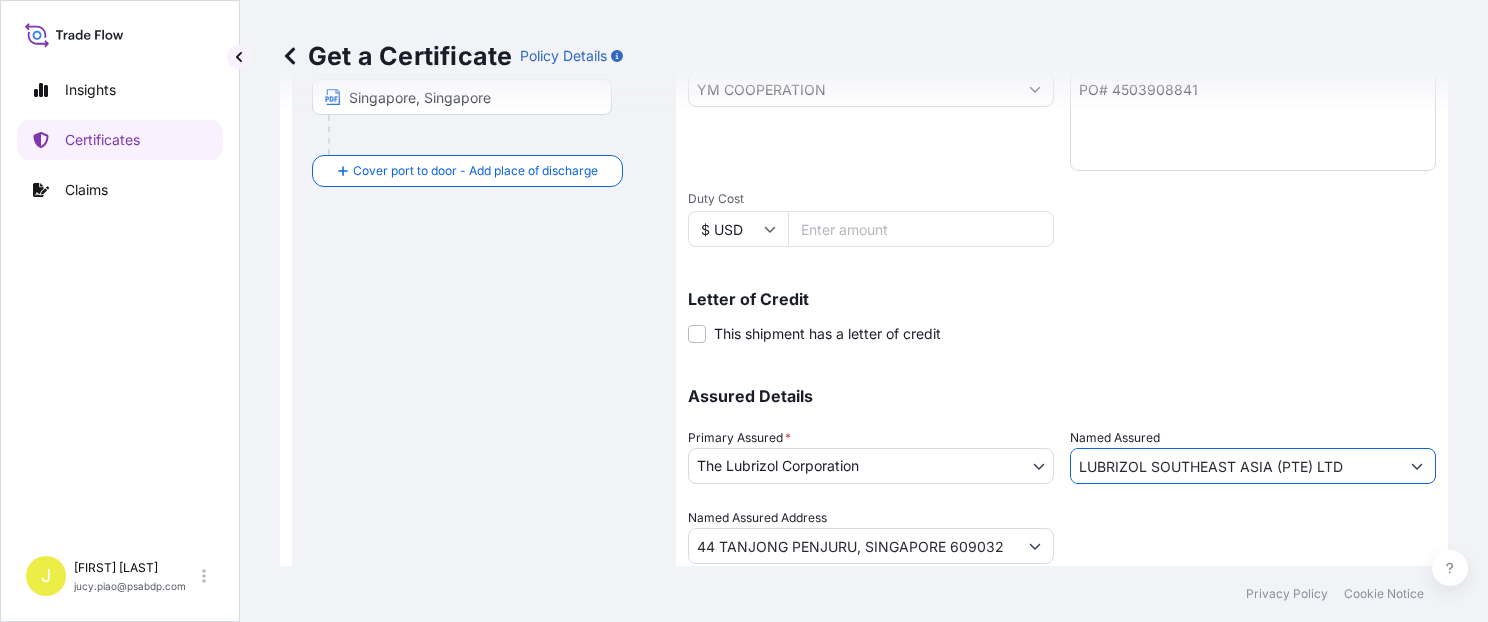 type on "LUBRIZOL SOUTHEAST ASIA (PTE) LTD" 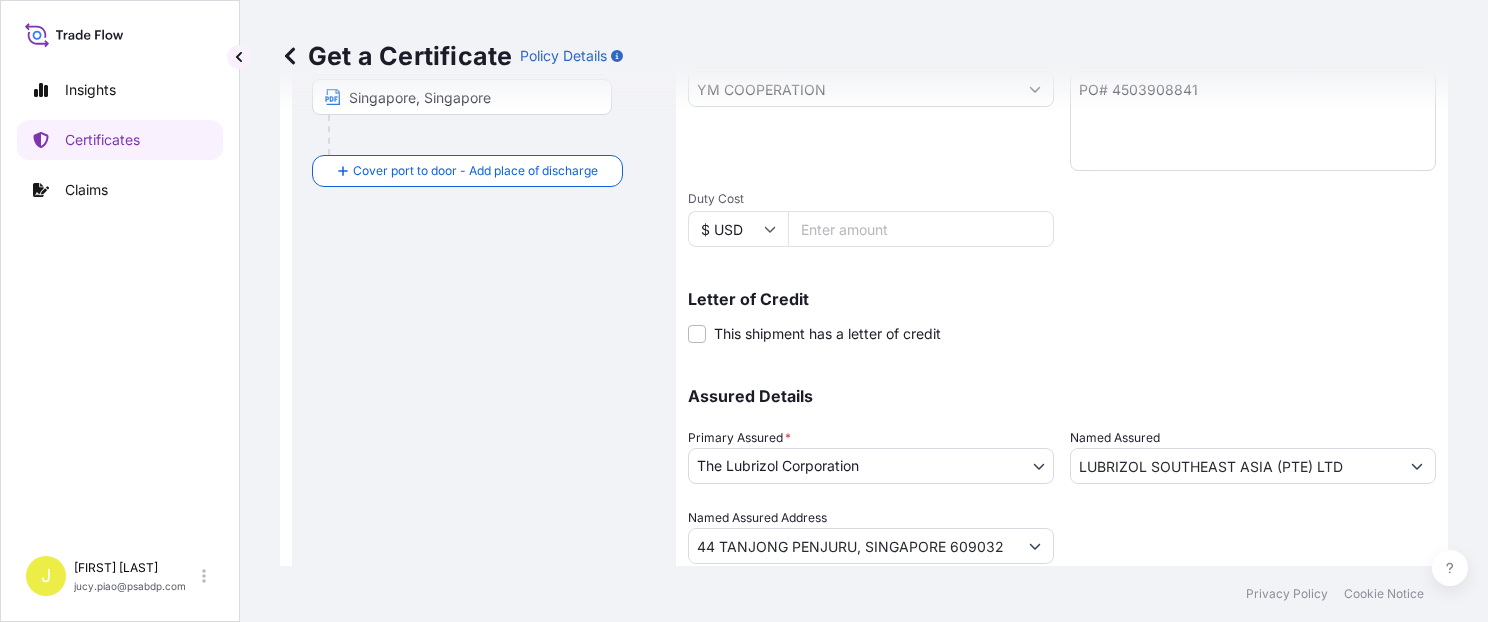 scroll, scrollTop: 565, scrollLeft: 0, axis: vertical 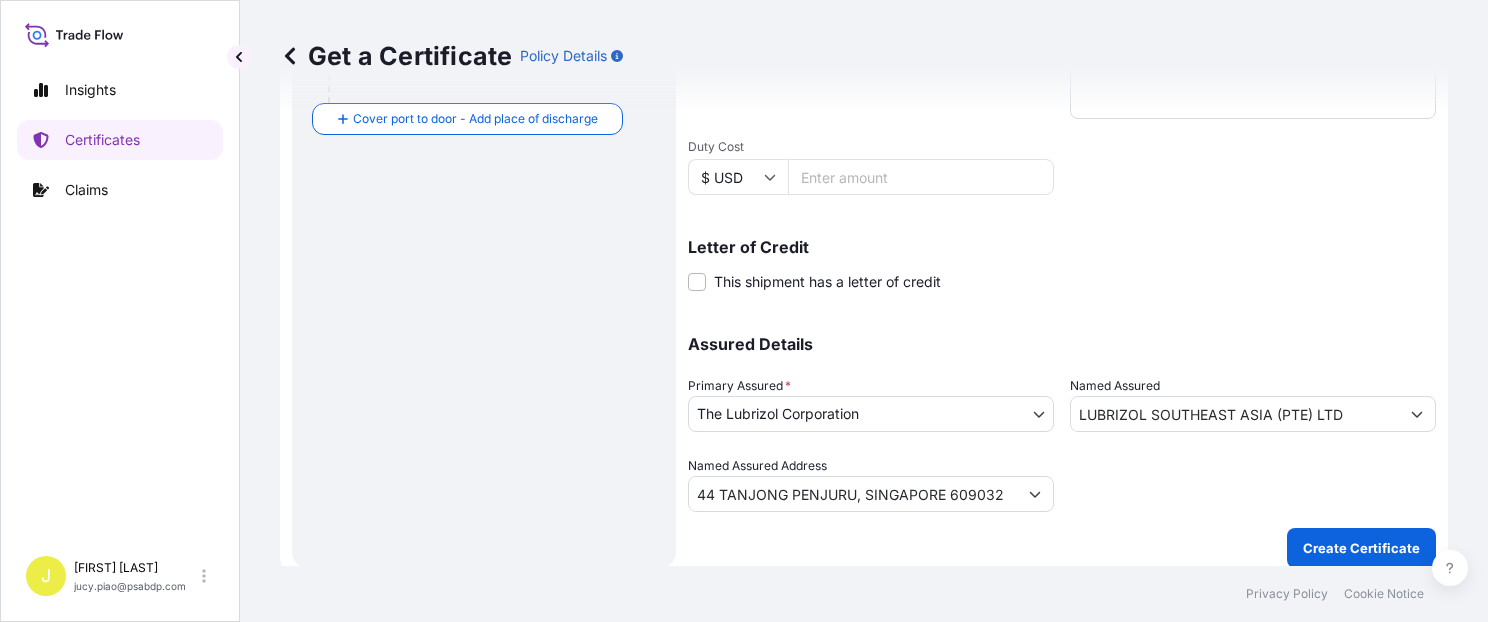 click on "Create Certificate" at bounding box center [1361, 548] 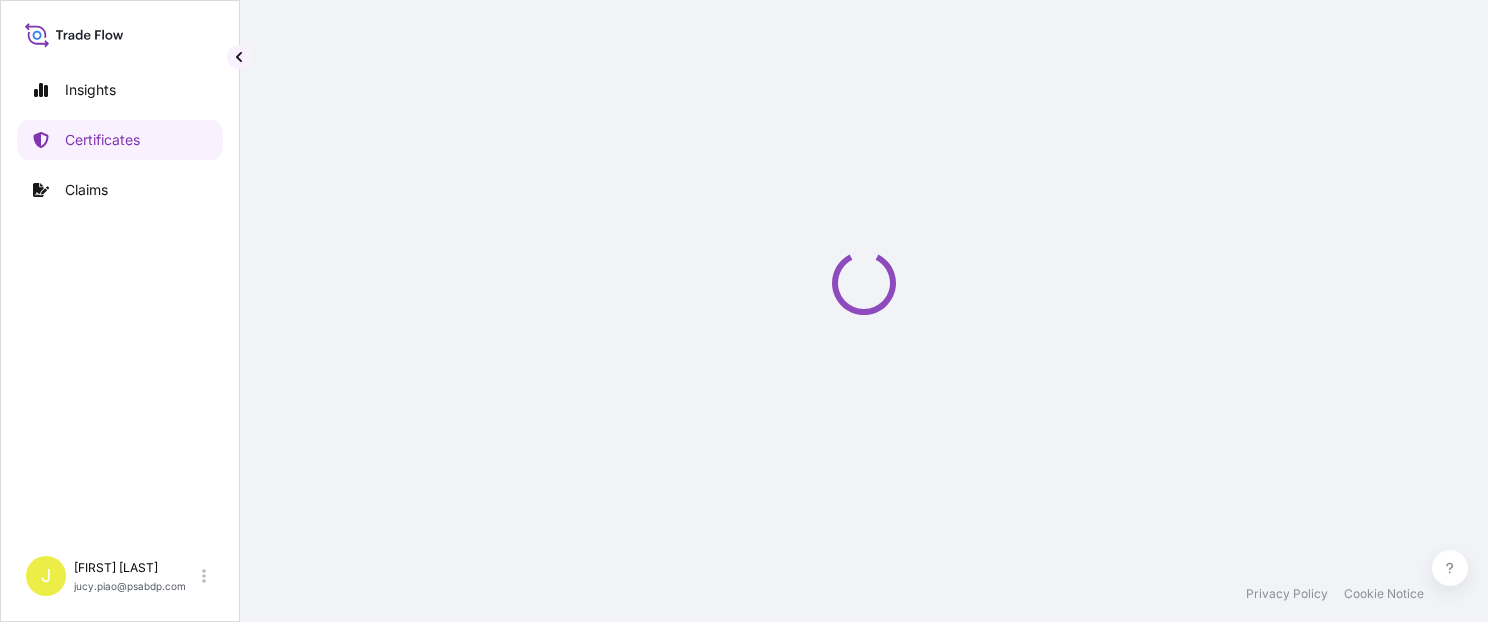 scroll, scrollTop: 0, scrollLeft: 0, axis: both 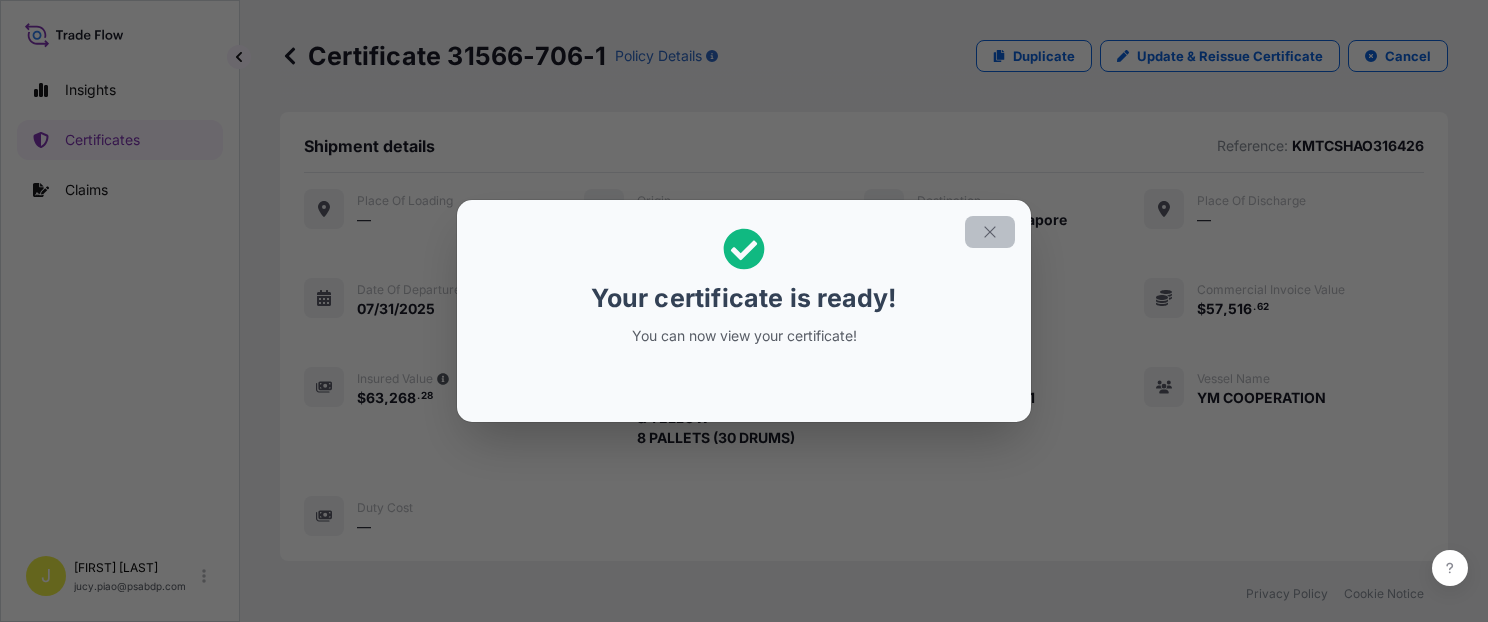 click 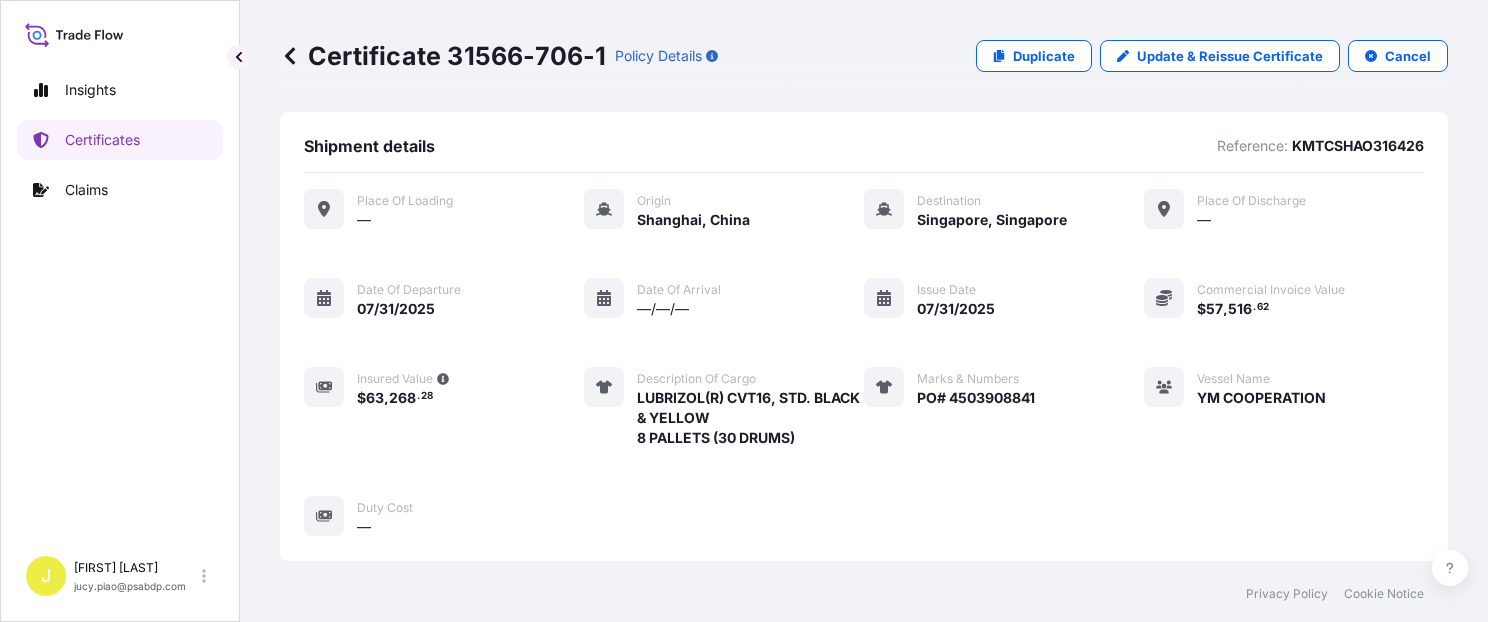 click on "Place of Loading — Origin Shanghai, [COUNTRY] Destination Singapore, Singapore Place of discharge — Date of departure [DATE] Date of arrival —/—/— Issue Date [DATE] Commercial Invoice Value $ 57 , 516 . 62 Insured Value $ 63 , 268 . 28 Description of cargo LUBRIZOL(R) CVT16, STD. BLACK & YELLOW
8 PALLETS (30 DRUMS) Marks & Numbers PO# 4503908841 Vessel Name YM COOPERATION Duty Cost —" at bounding box center [864, 363] 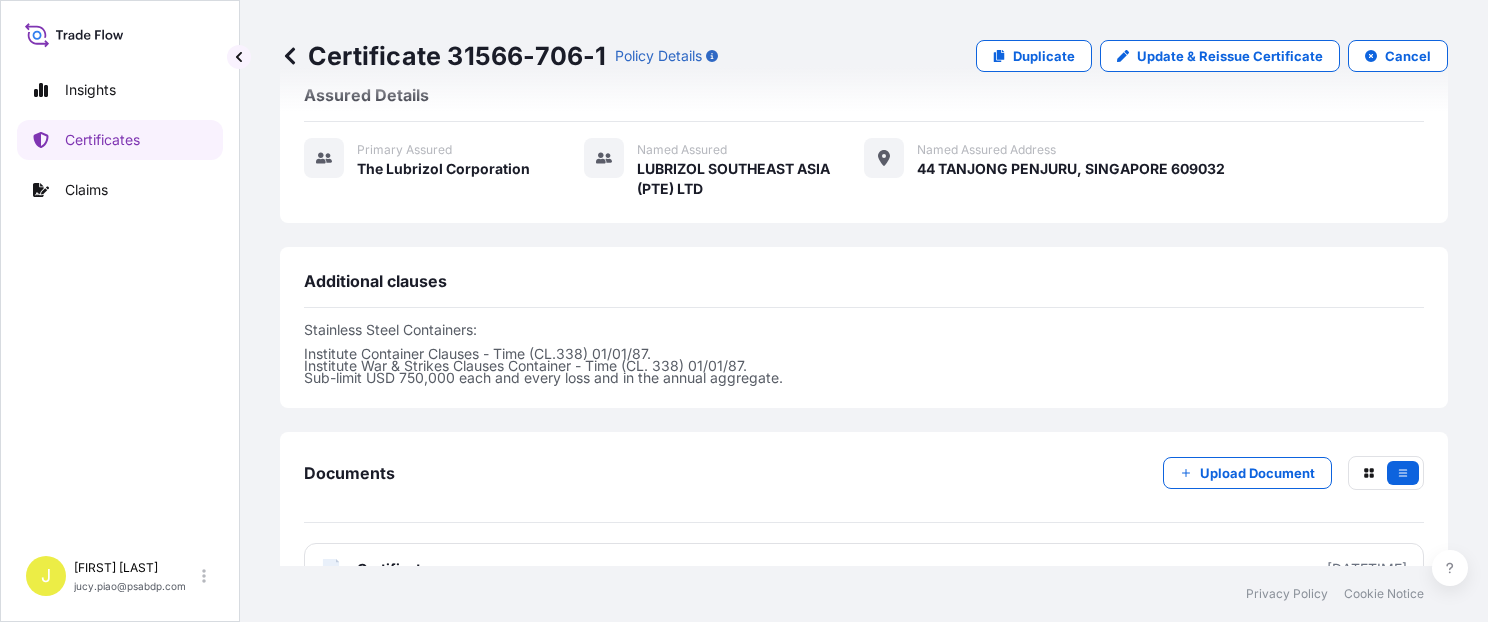 scroll, scrollTop: 609, scrollLeft: 0, axis: vertical 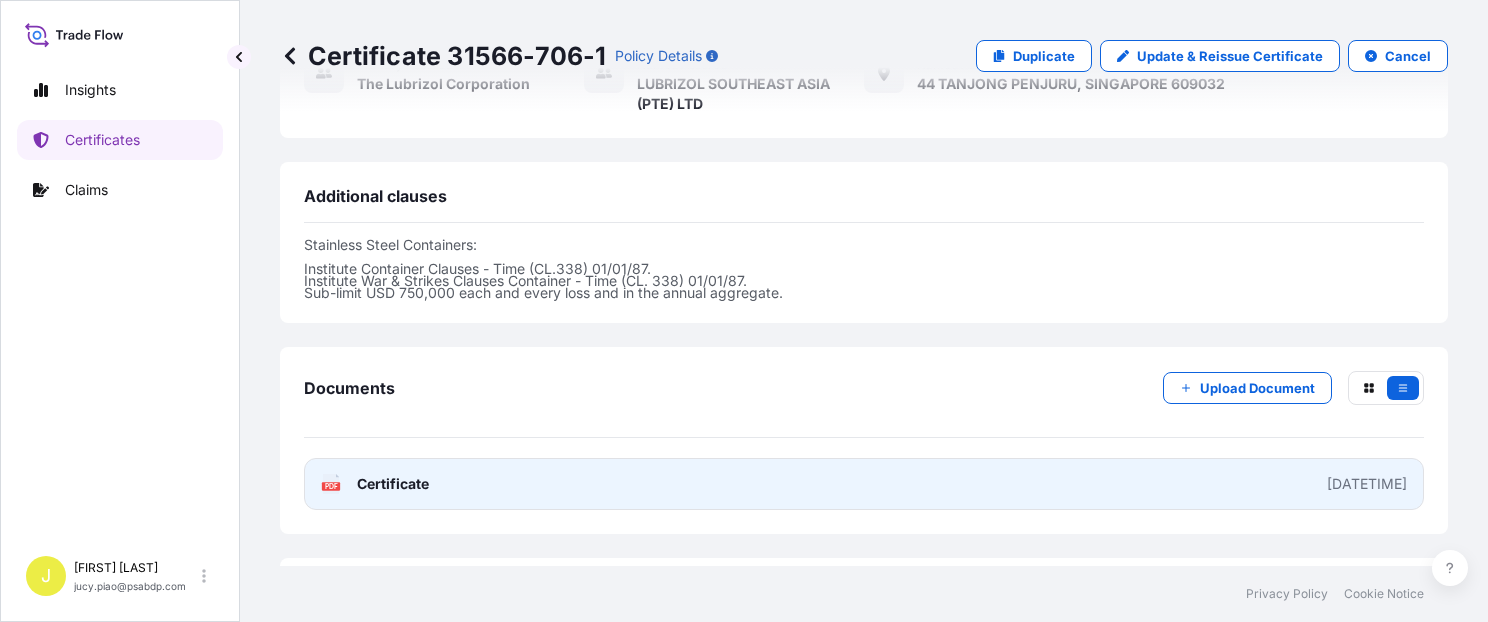 click on "PDF Certificate [DATETIME]" at bounding box center (864, 484) 